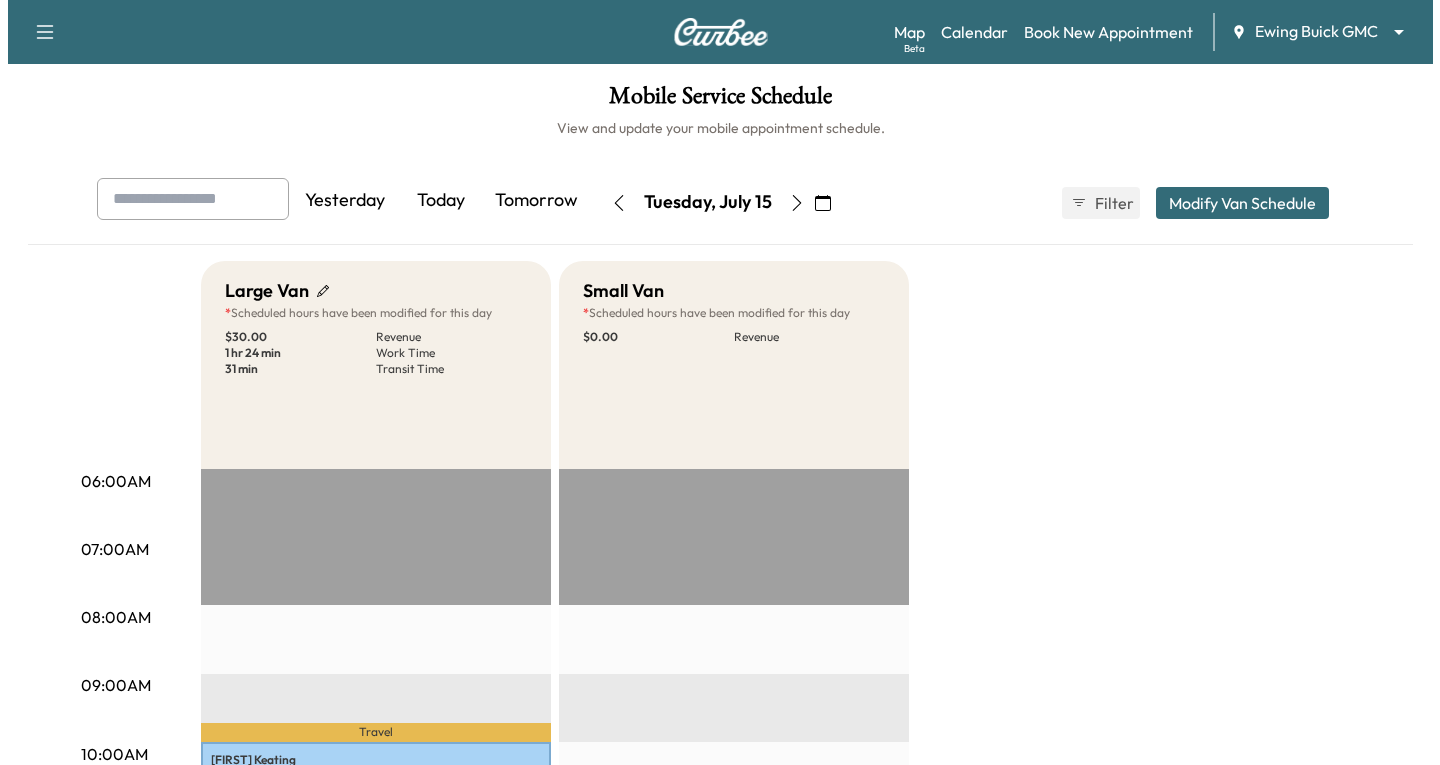 scroll, scrollTop: 0, scrollLeft: 0, axis: both 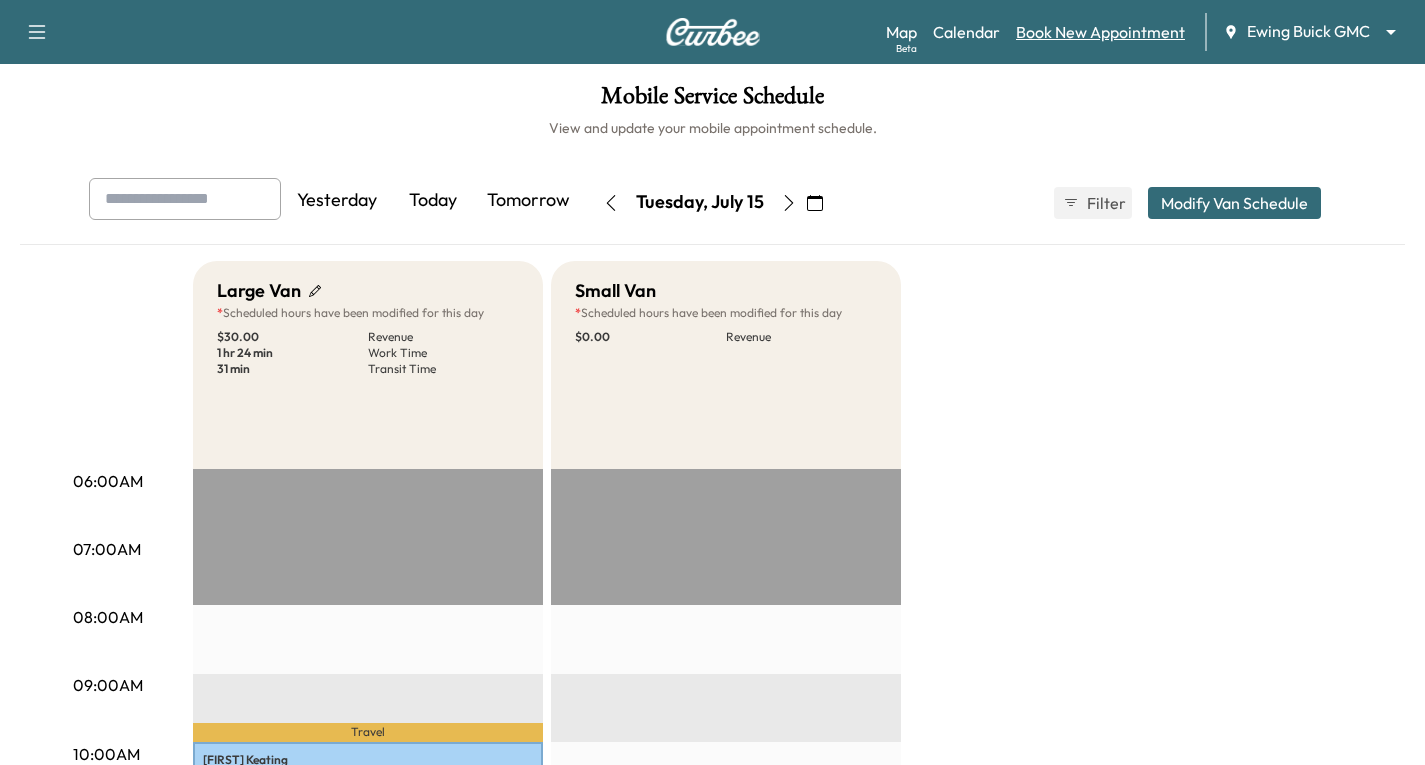 click on "Book New Appointment" at bounding box center (1100, 32) 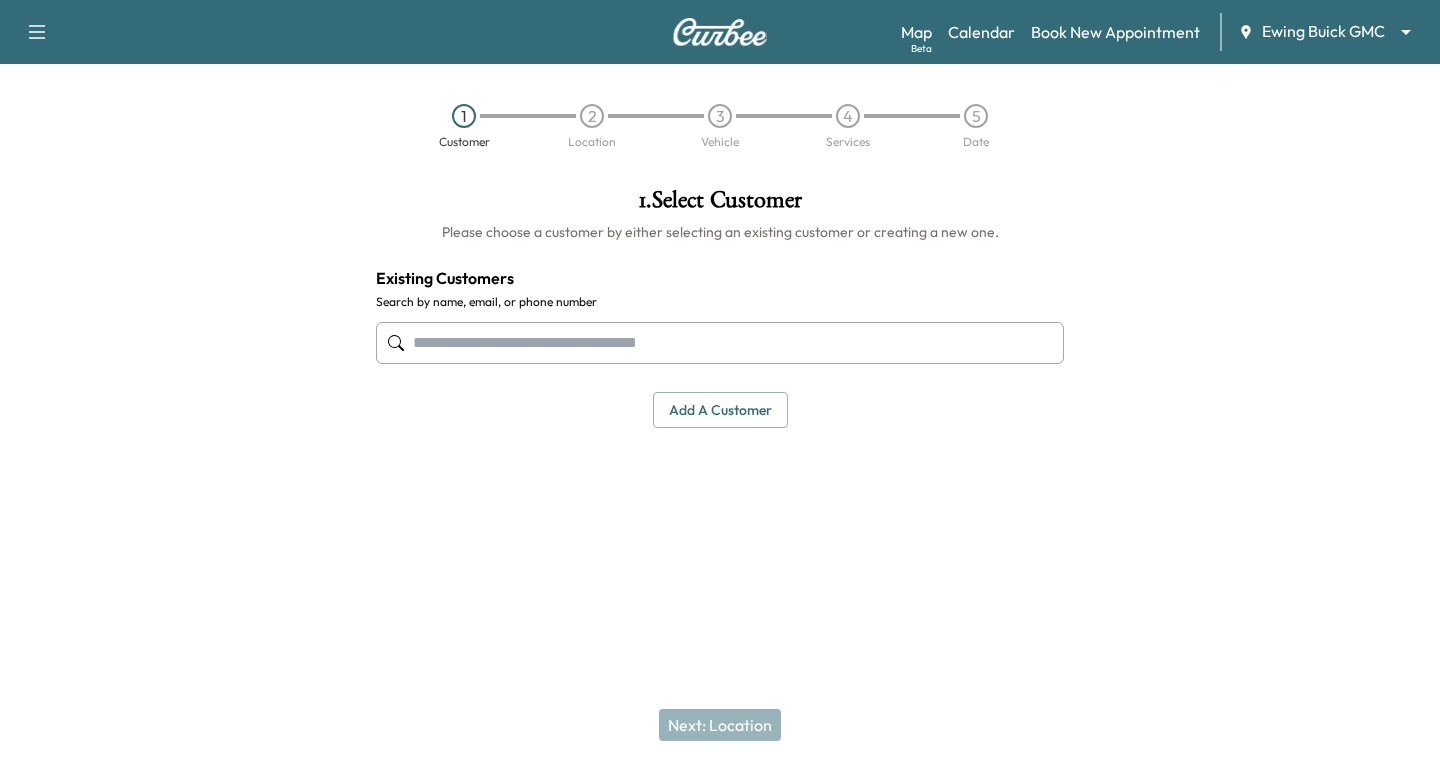 click at bounding box center (720, 343) 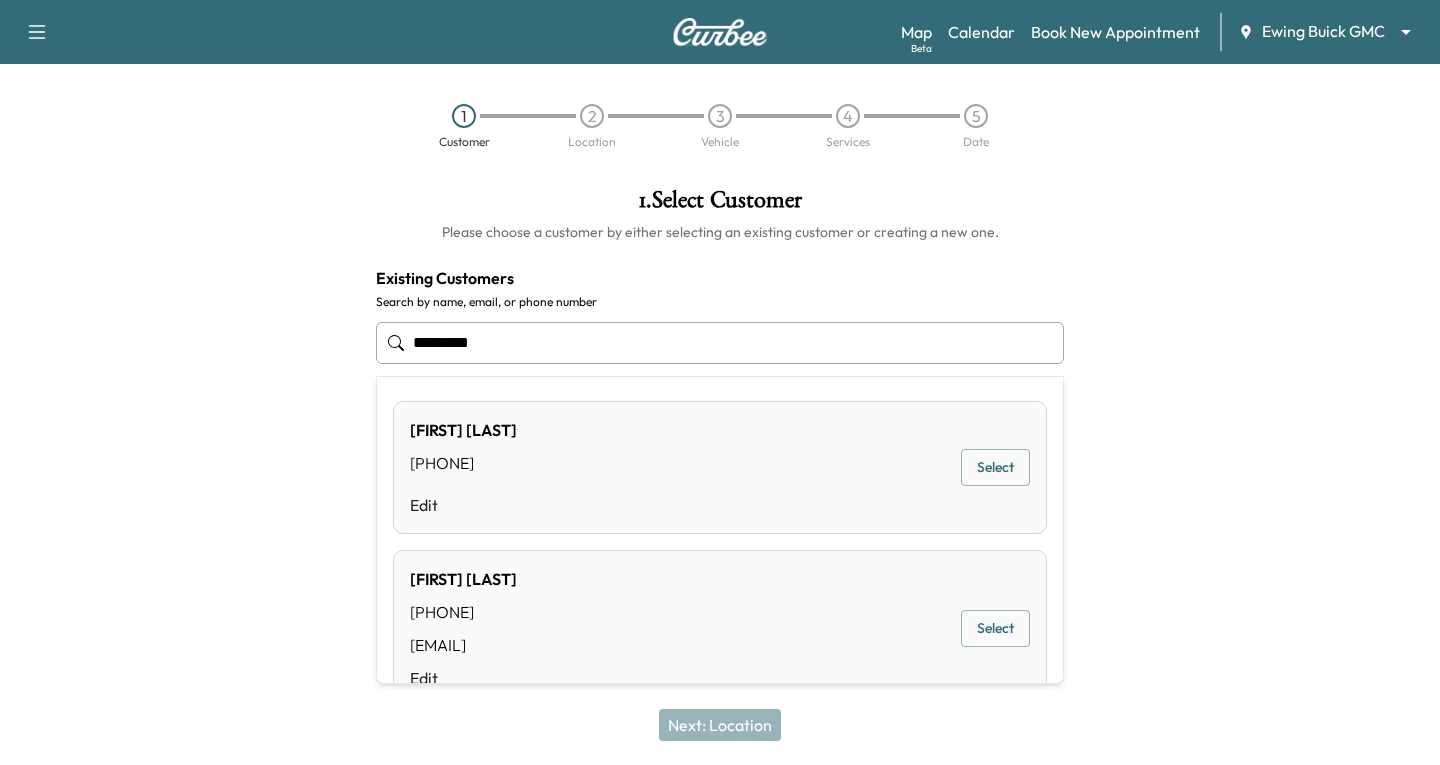 type on "**********" 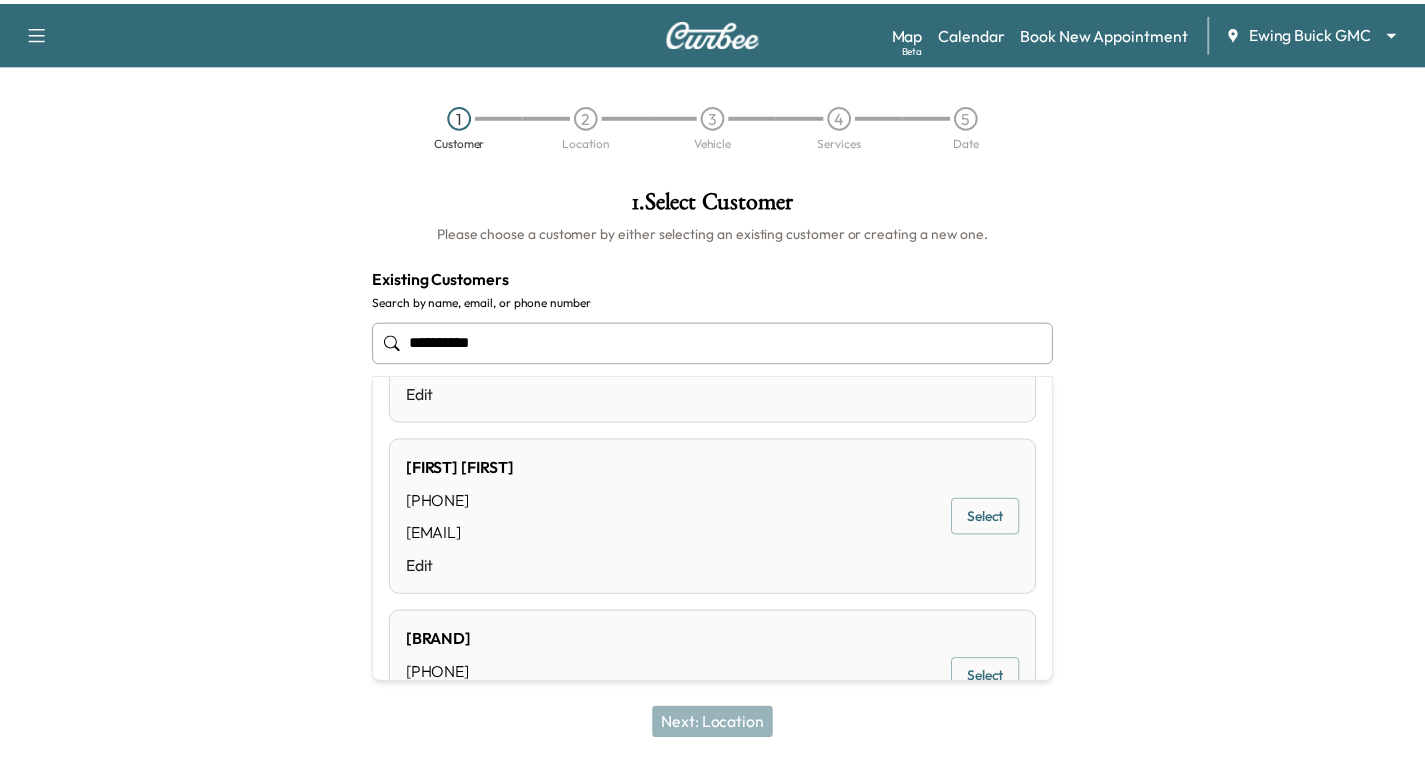 scroll, scrollTop: 300, scrollLeft: 0, axis: vertical 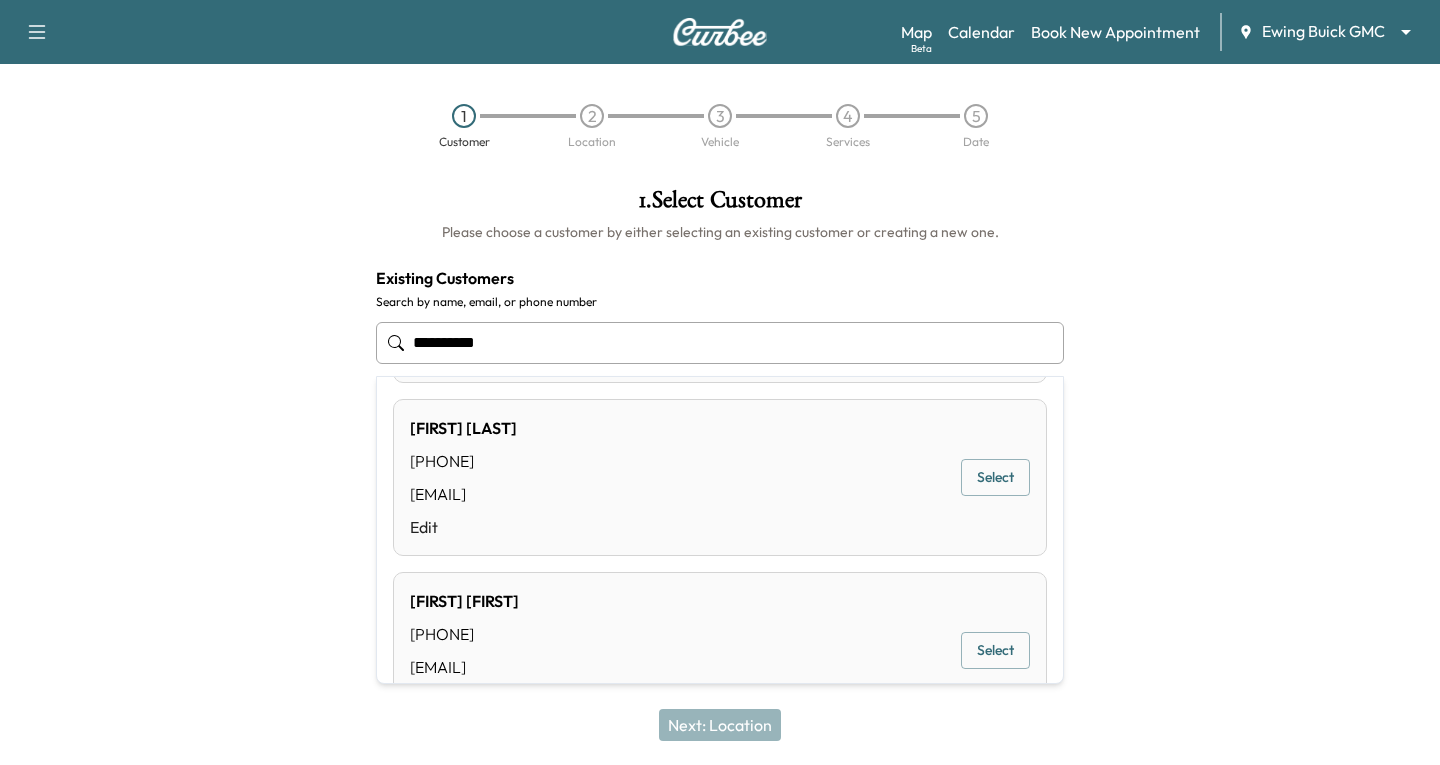 drag, startPoint x: 518, startPoint y: 335, endPoint x: 257, endPoint y: 90, distance: 357.97485 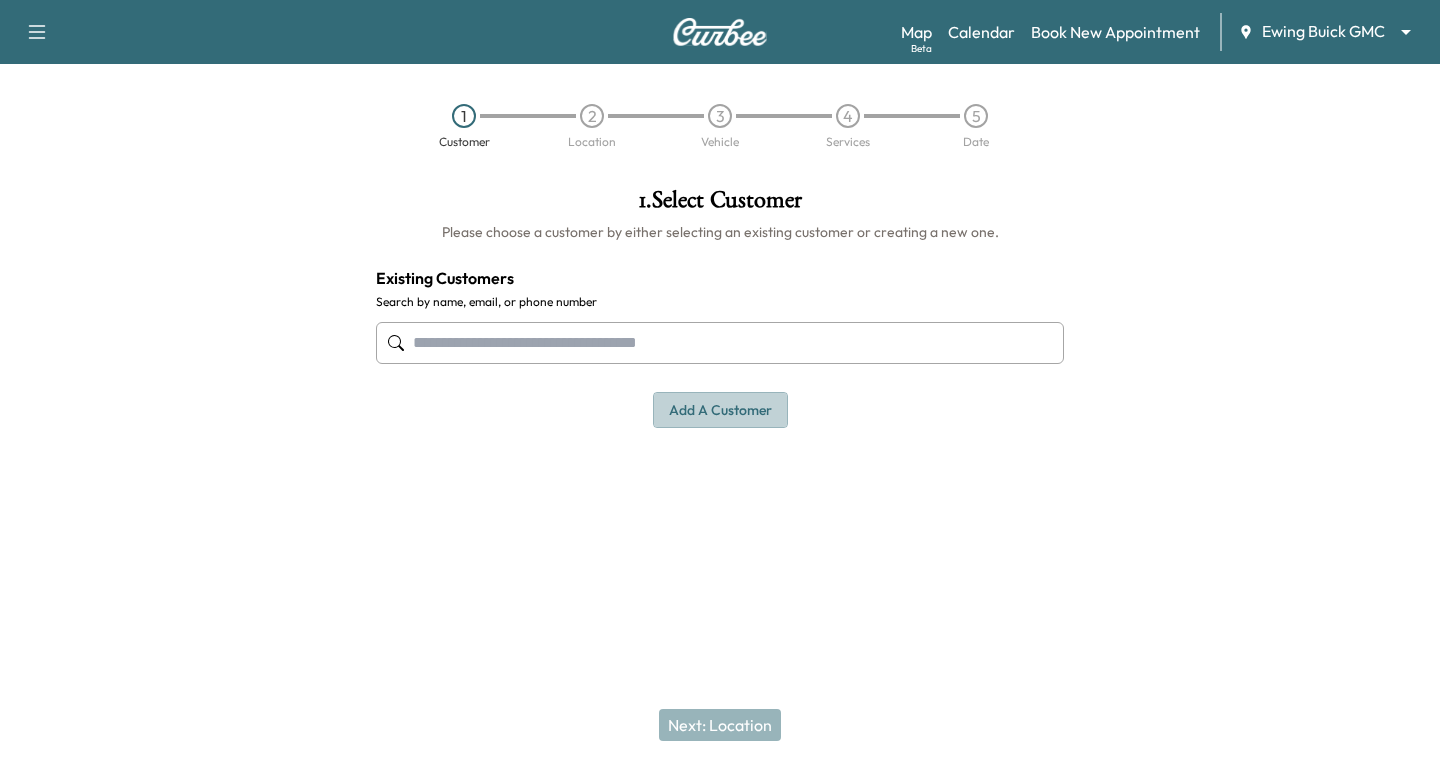 click on "Add a customer" at bounding box center (720, 410) 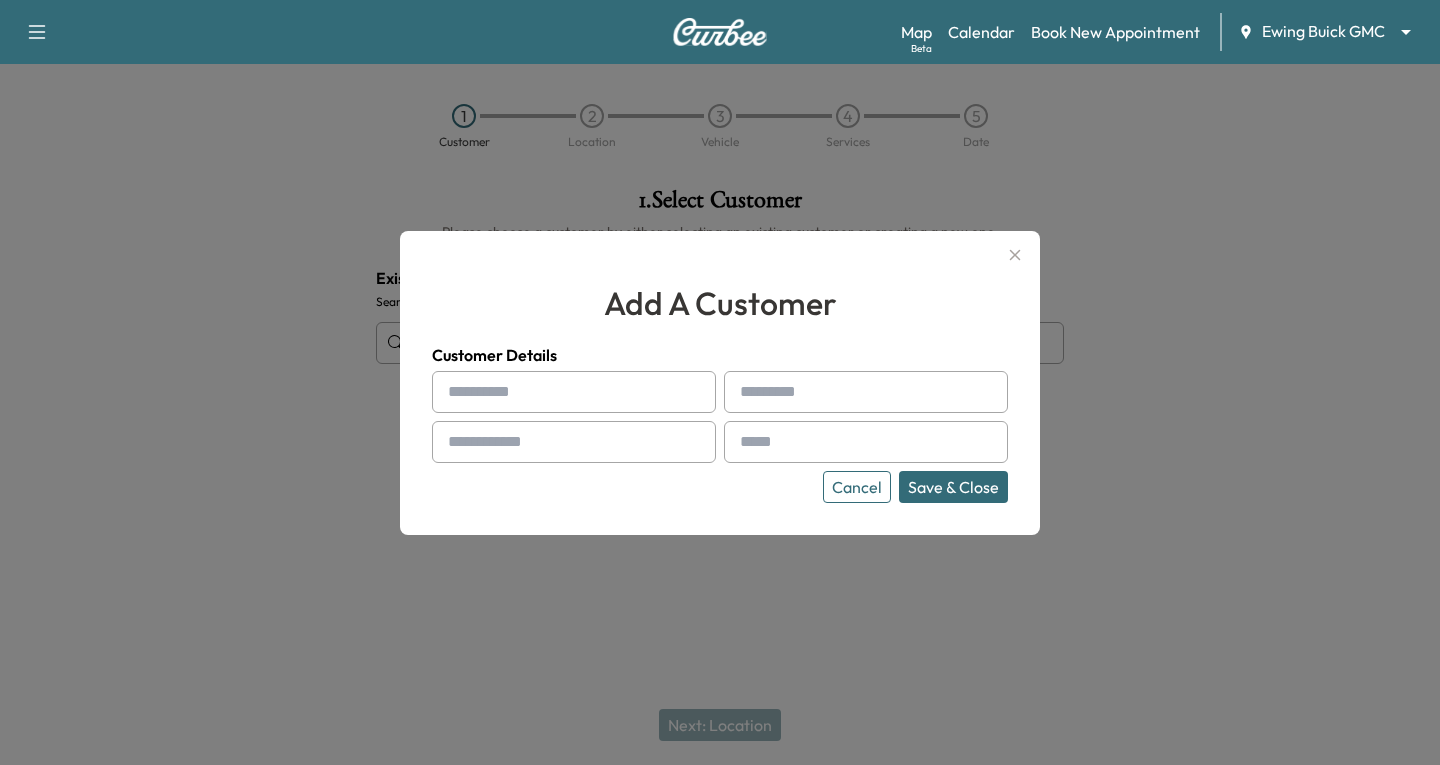 click at bounding box center [574, 392] 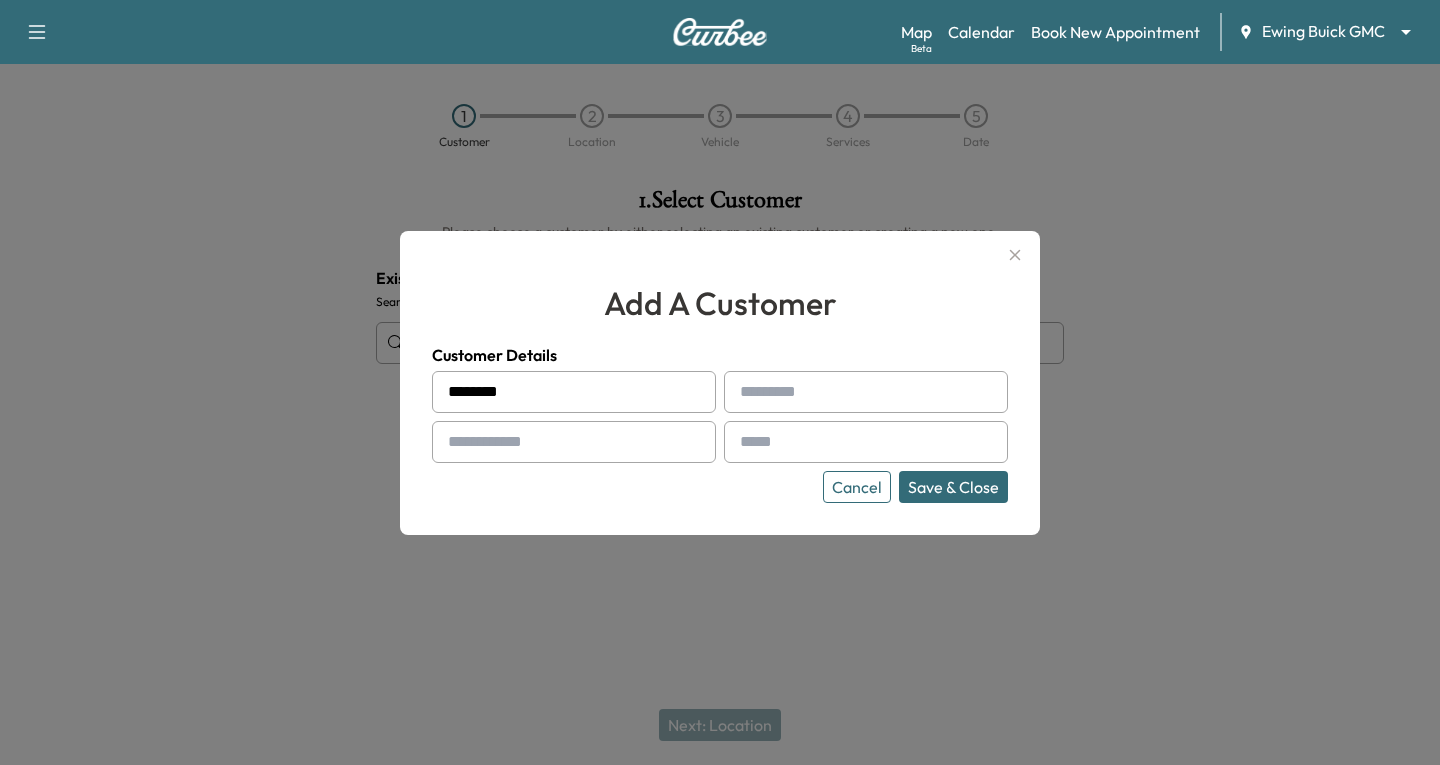 type on "*******" 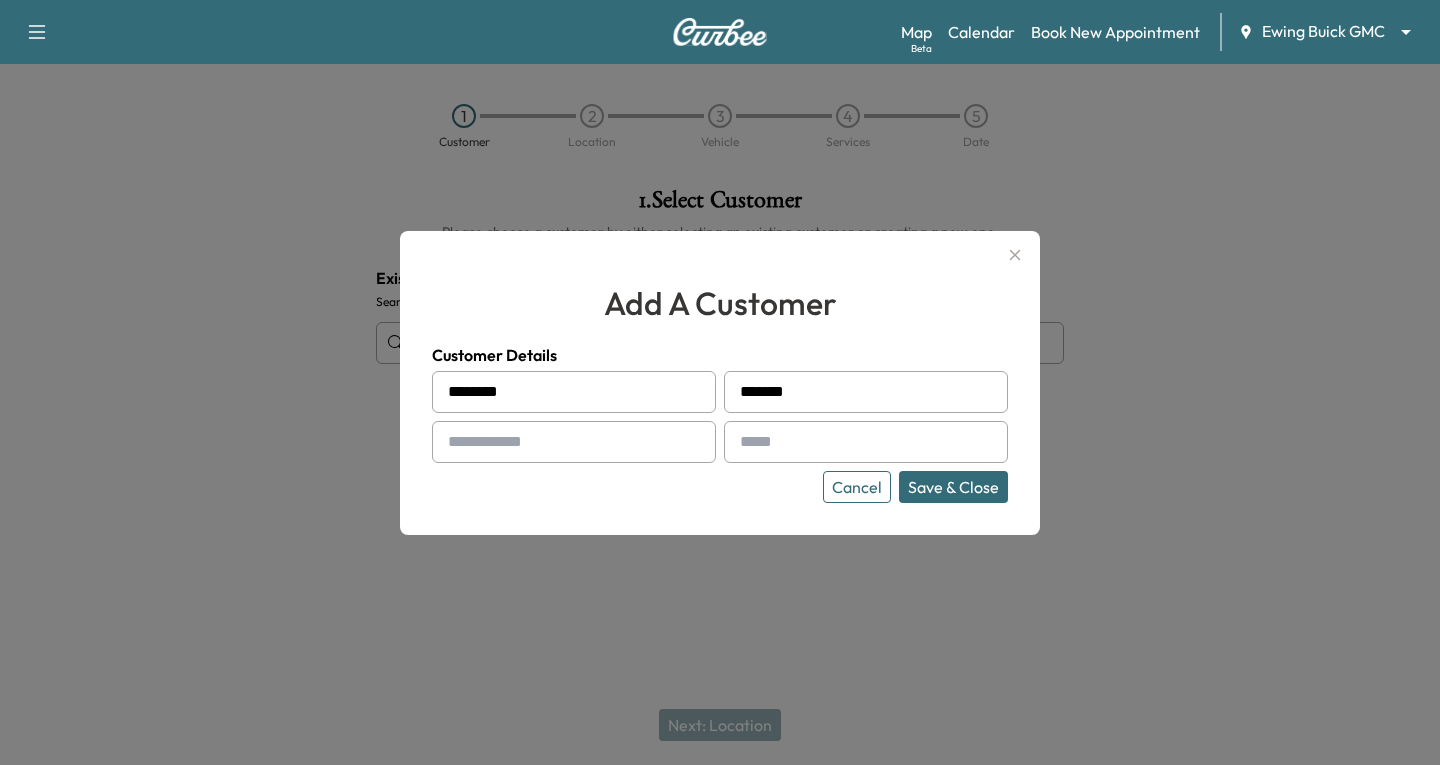type on "*******" 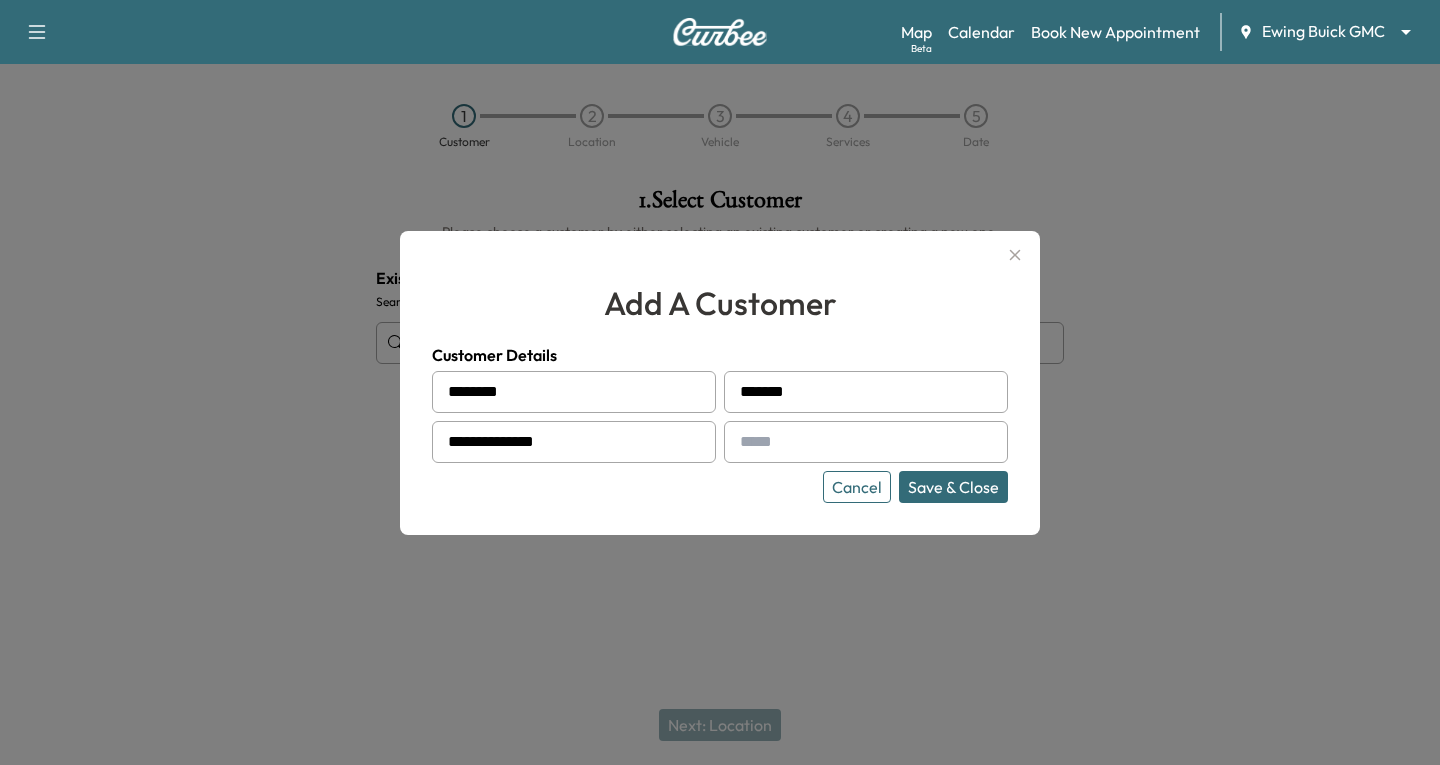type on "**********" 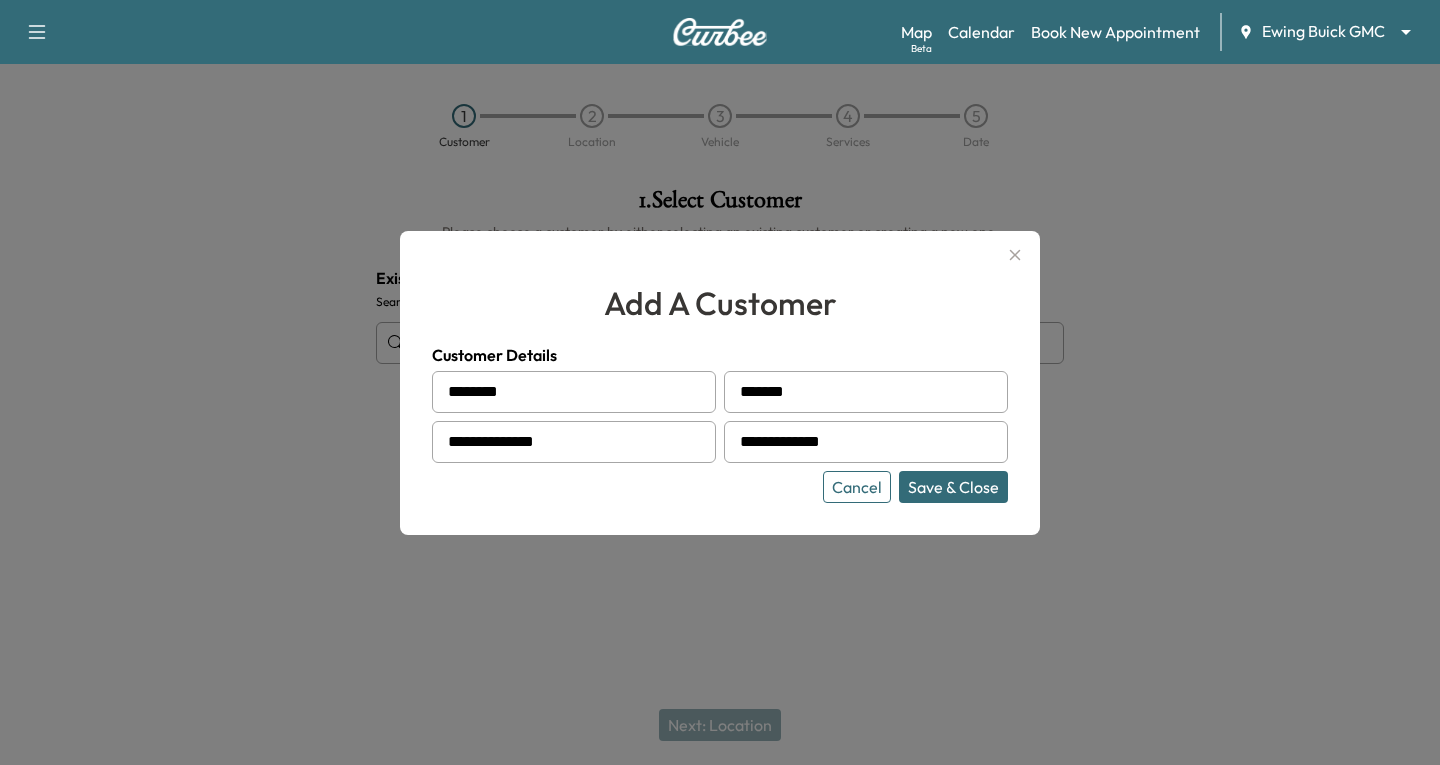 click on "Save & Close" at bounding box center (953, 487) 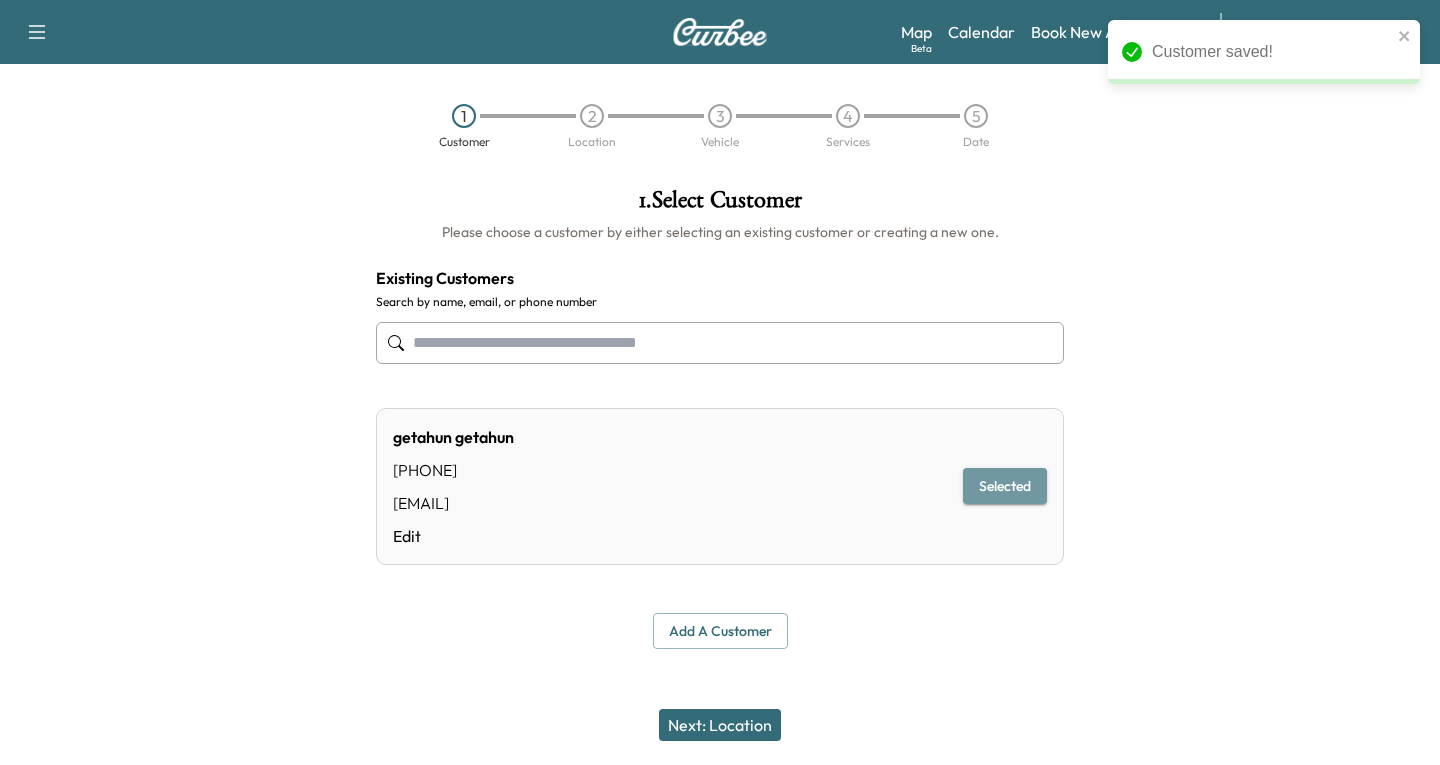 click on "Selected" at bounding box center [1005, 486] 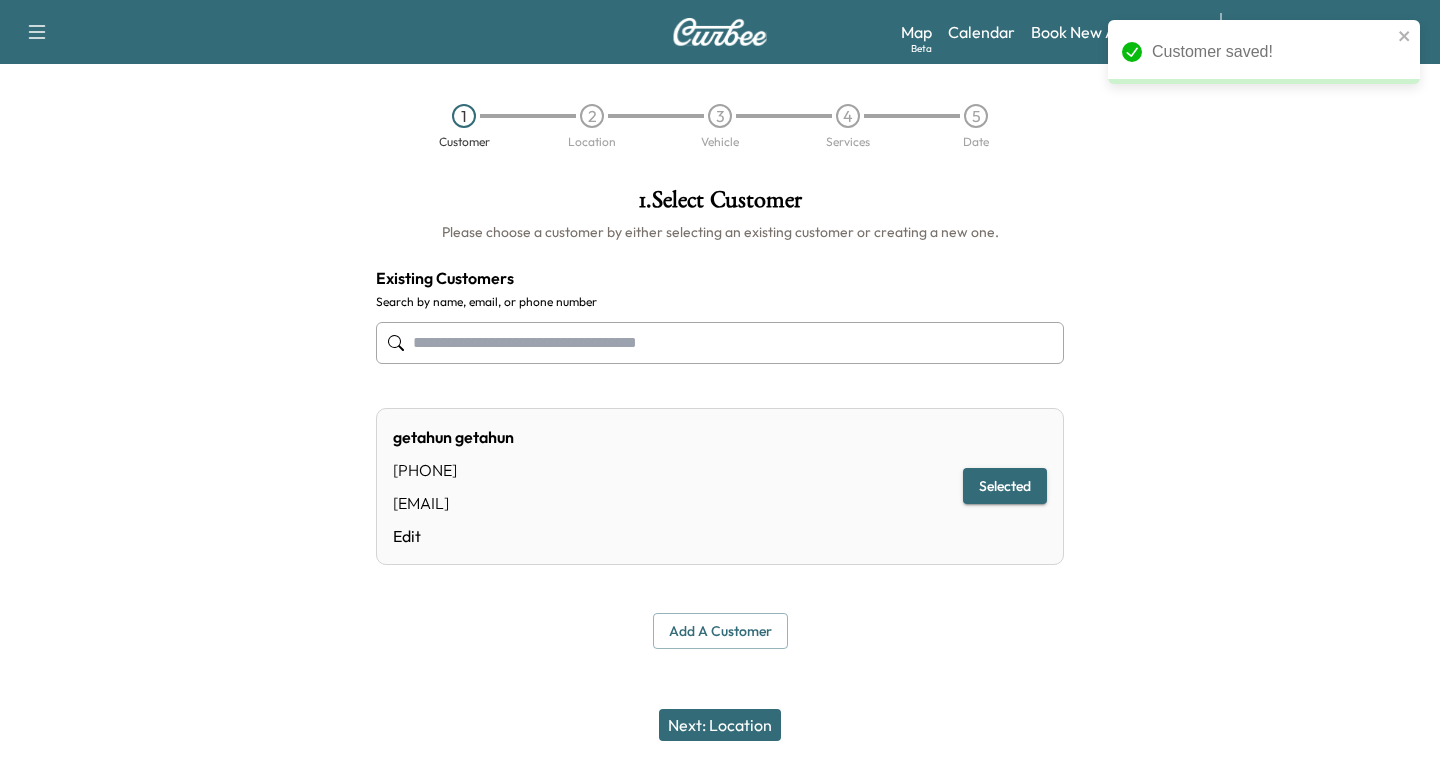click on "Next: Location" at bounding box center (720, 725) 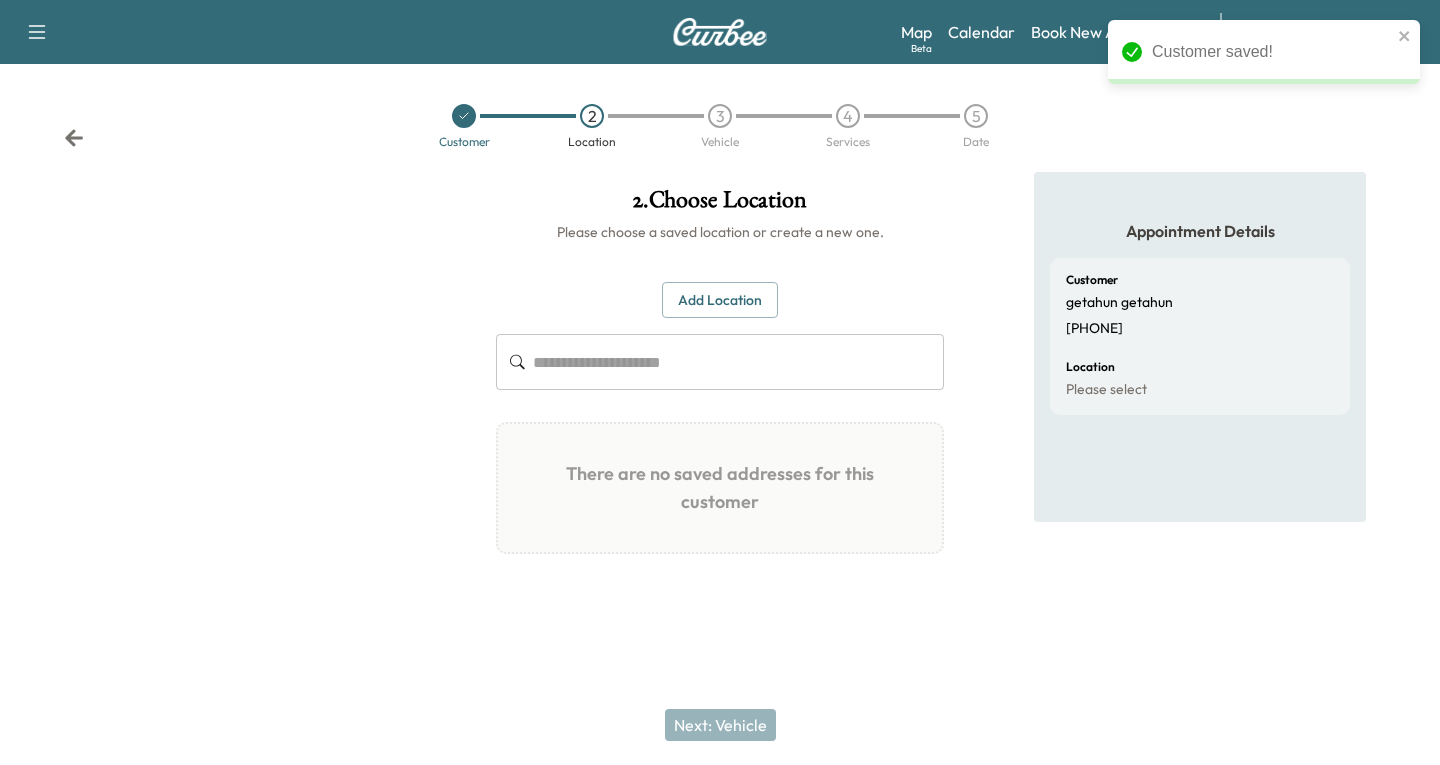 click on "Add Location" at bounding box center (720, 300) 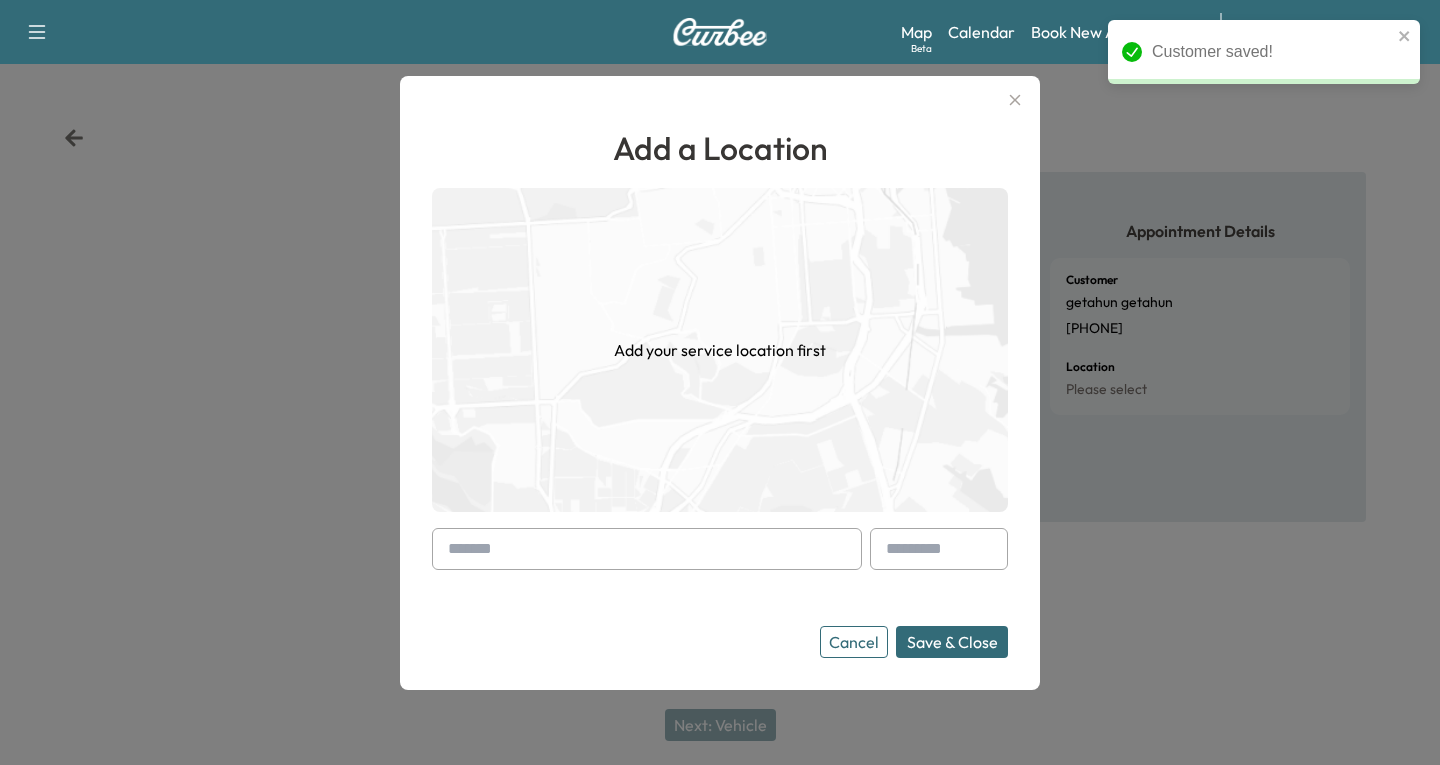 drag, startPoint x: 443, startPoint y: 542, endPoint x: 457, endPoint y: 542, distance: 14 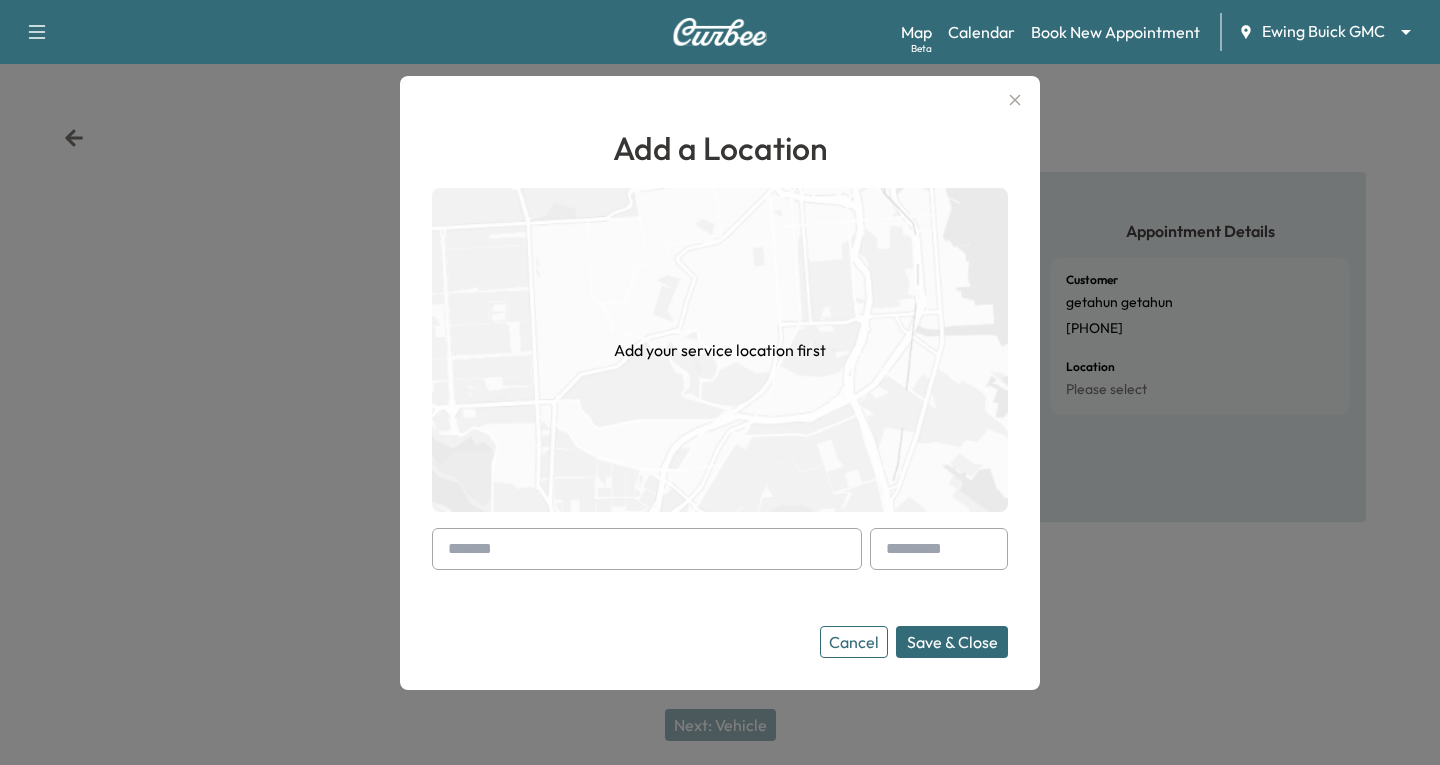 click at bounding box center [452, 549] 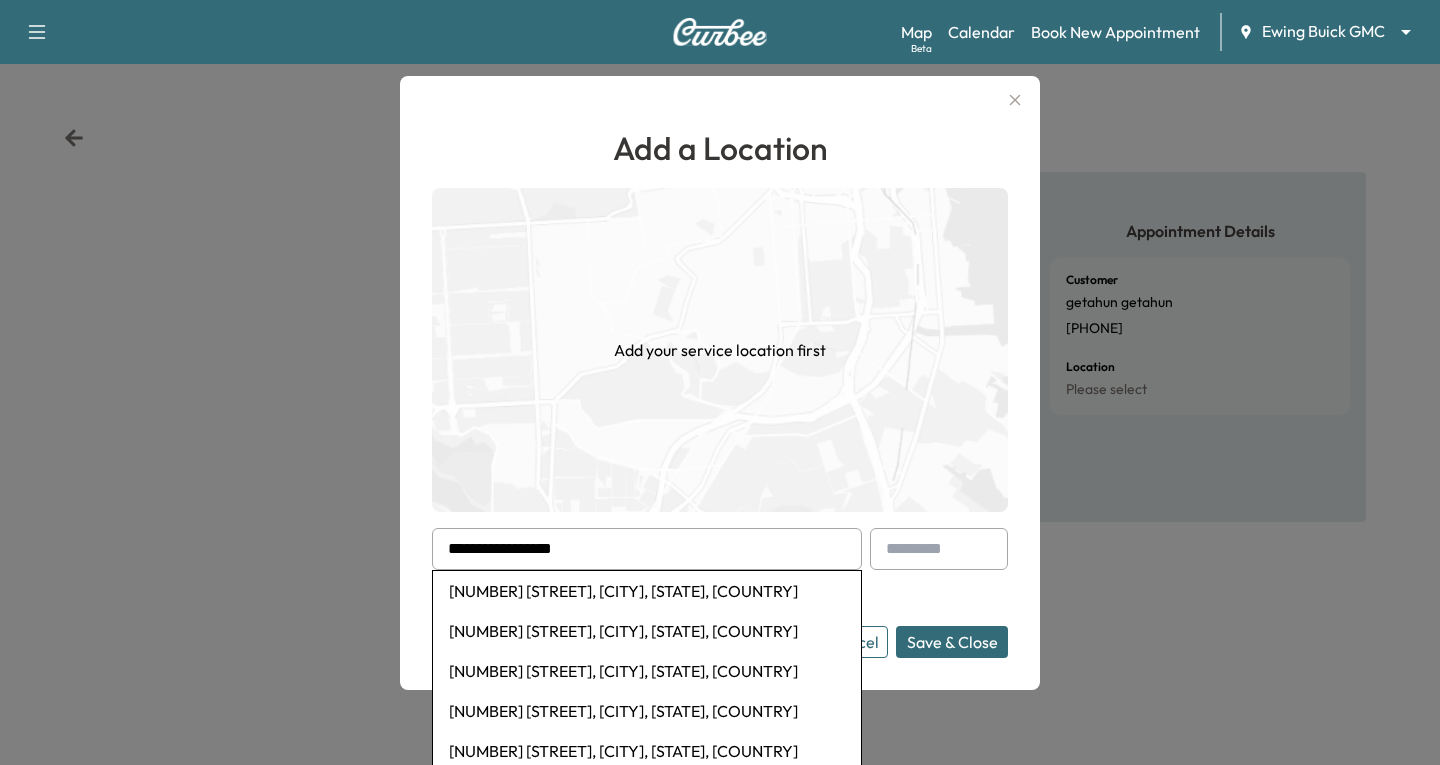 click on "**********" at bounding box center [647, 549] 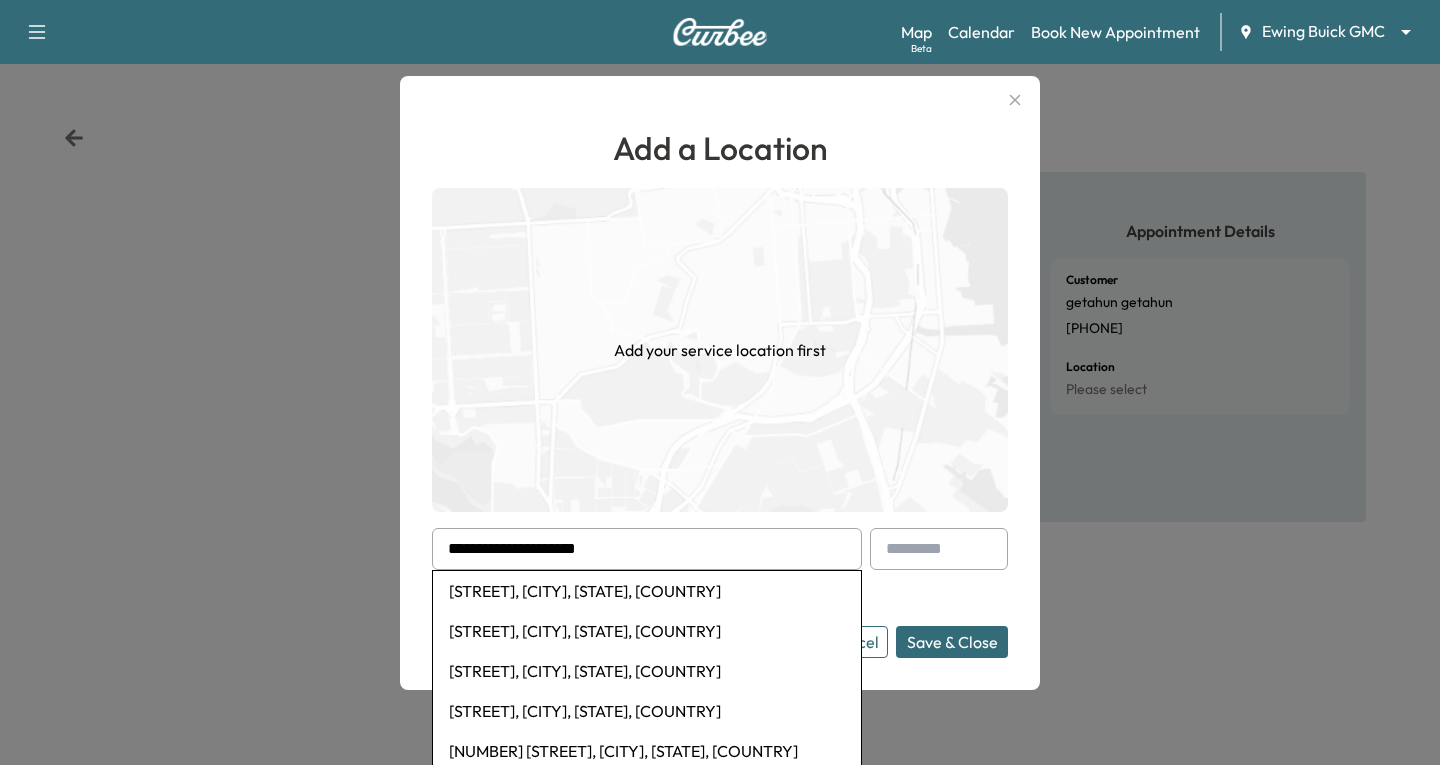 type on "**********" 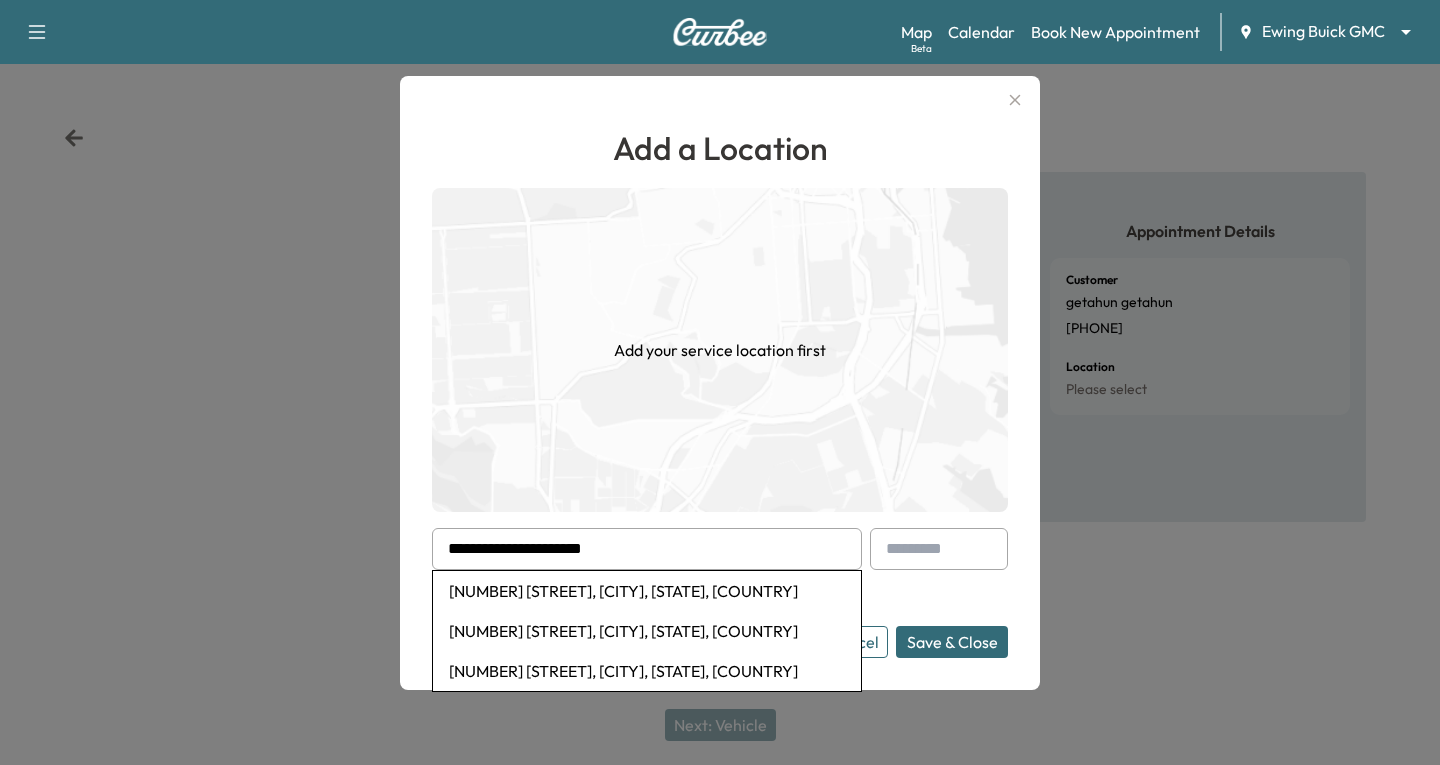 drag, startPoint x: 594, startPoint y: 545, endPoint x: 447, endPoint y: 550, distance: 147.085 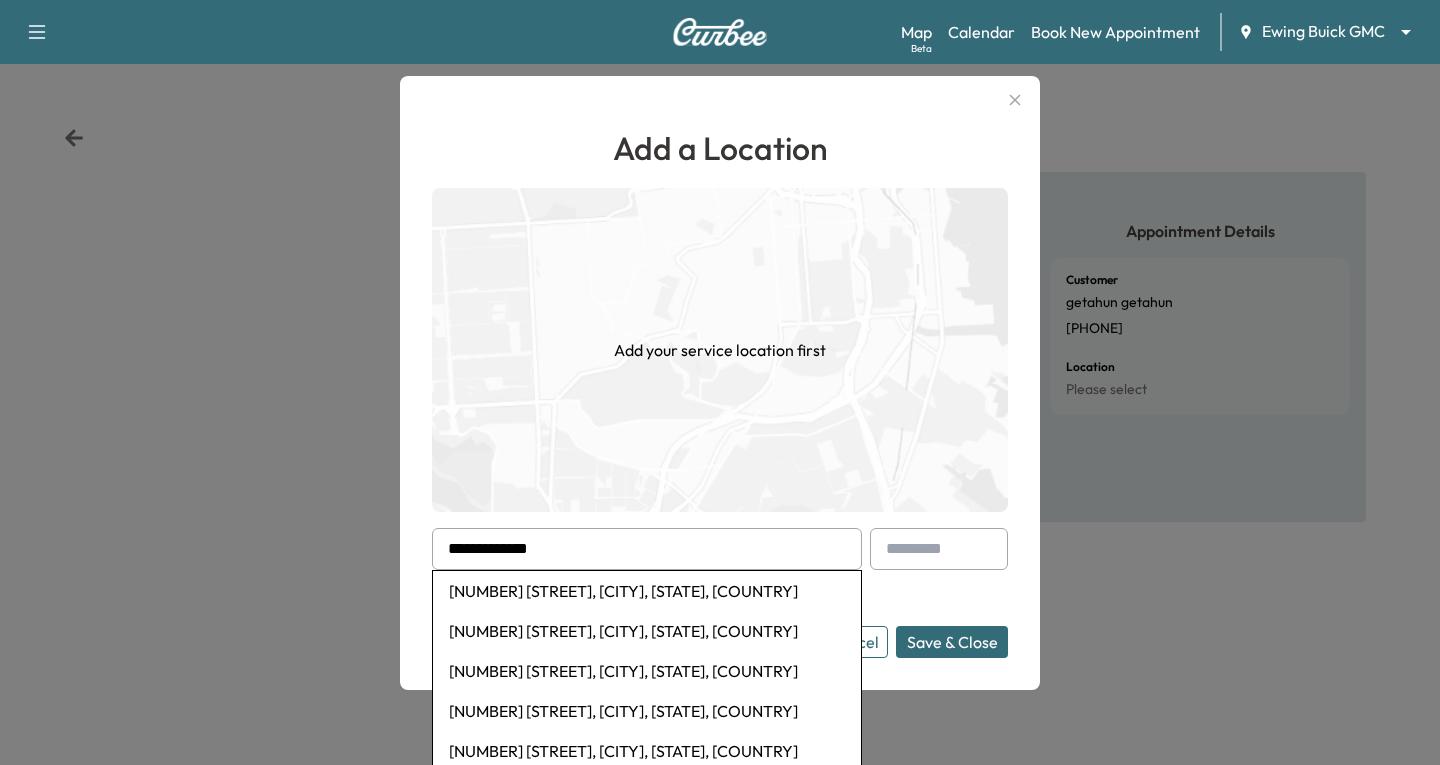 click on "[NUMBER] [STREET], [CITY], [STATE], [COUNTRY]" at bounding box center (647, 591) 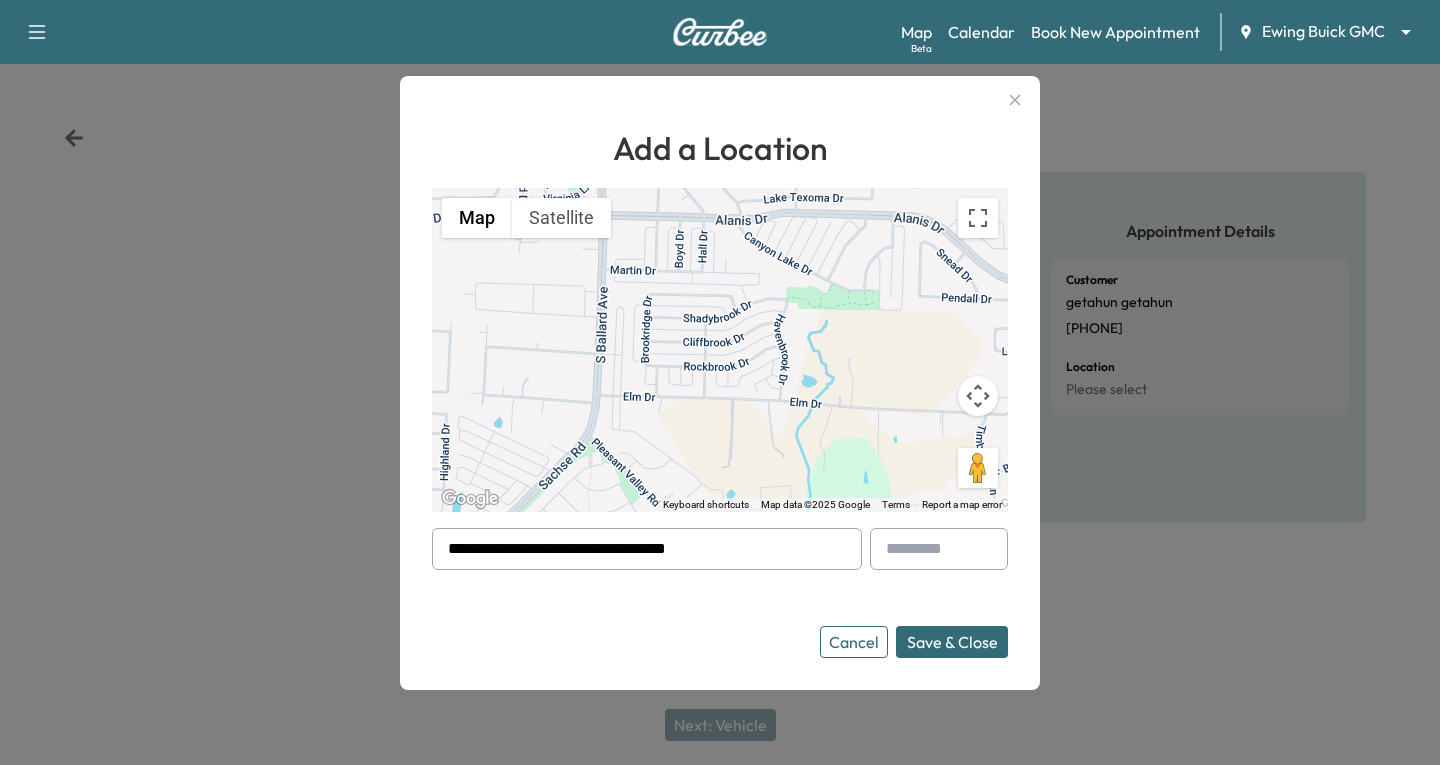 click on "Save & Close" at bounding box center (952, 642) 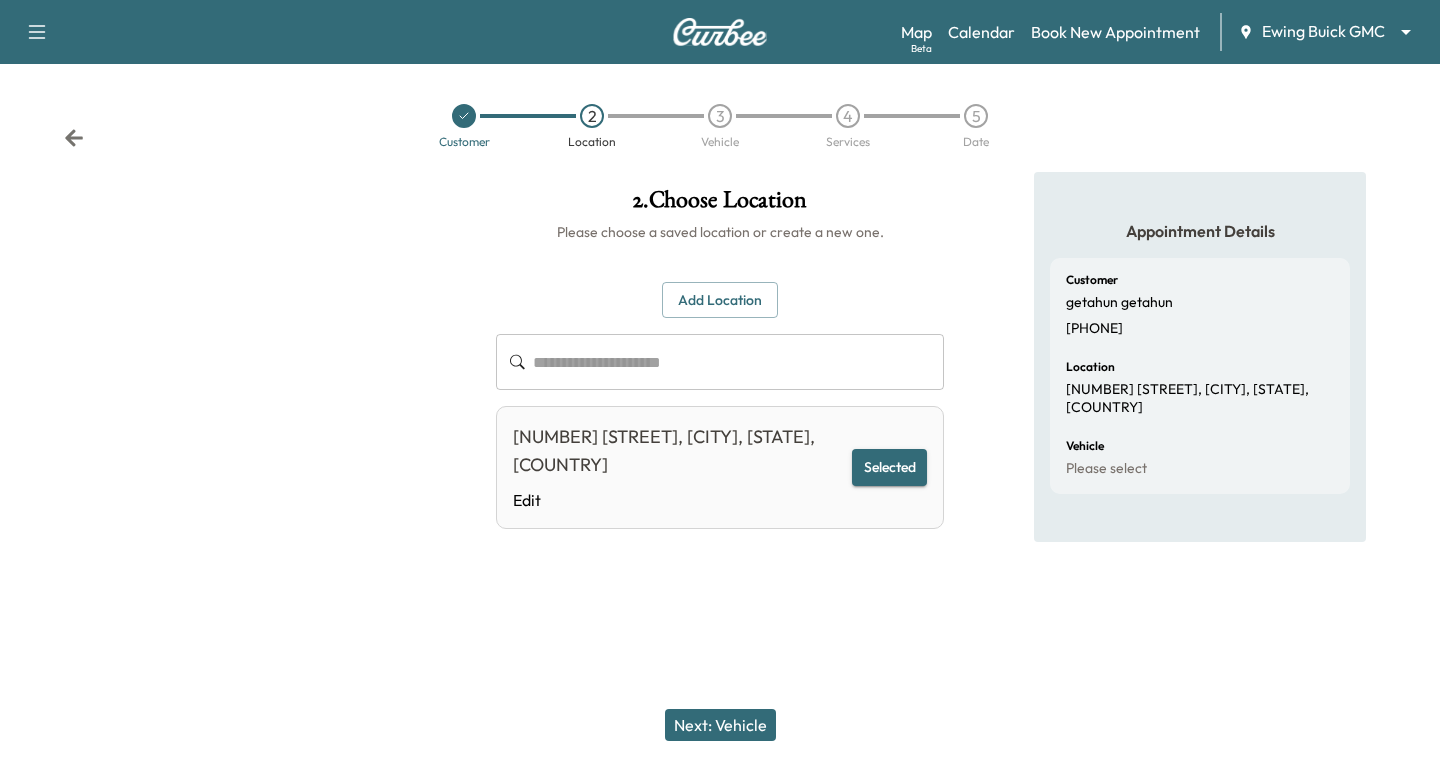 click on "Selected" at bounding box center (889, 467) 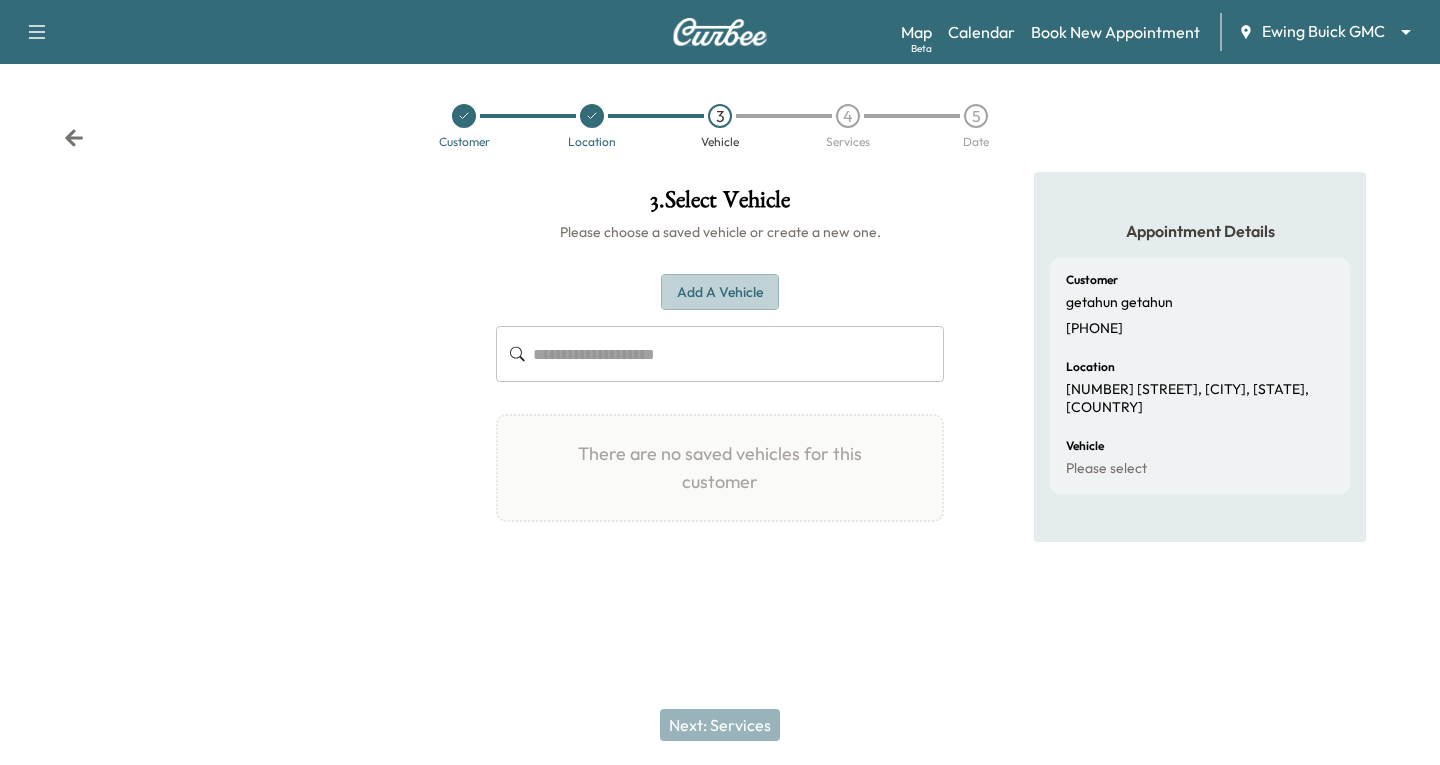 click on "Add a Vehicle" at bounding box center [720, 292] 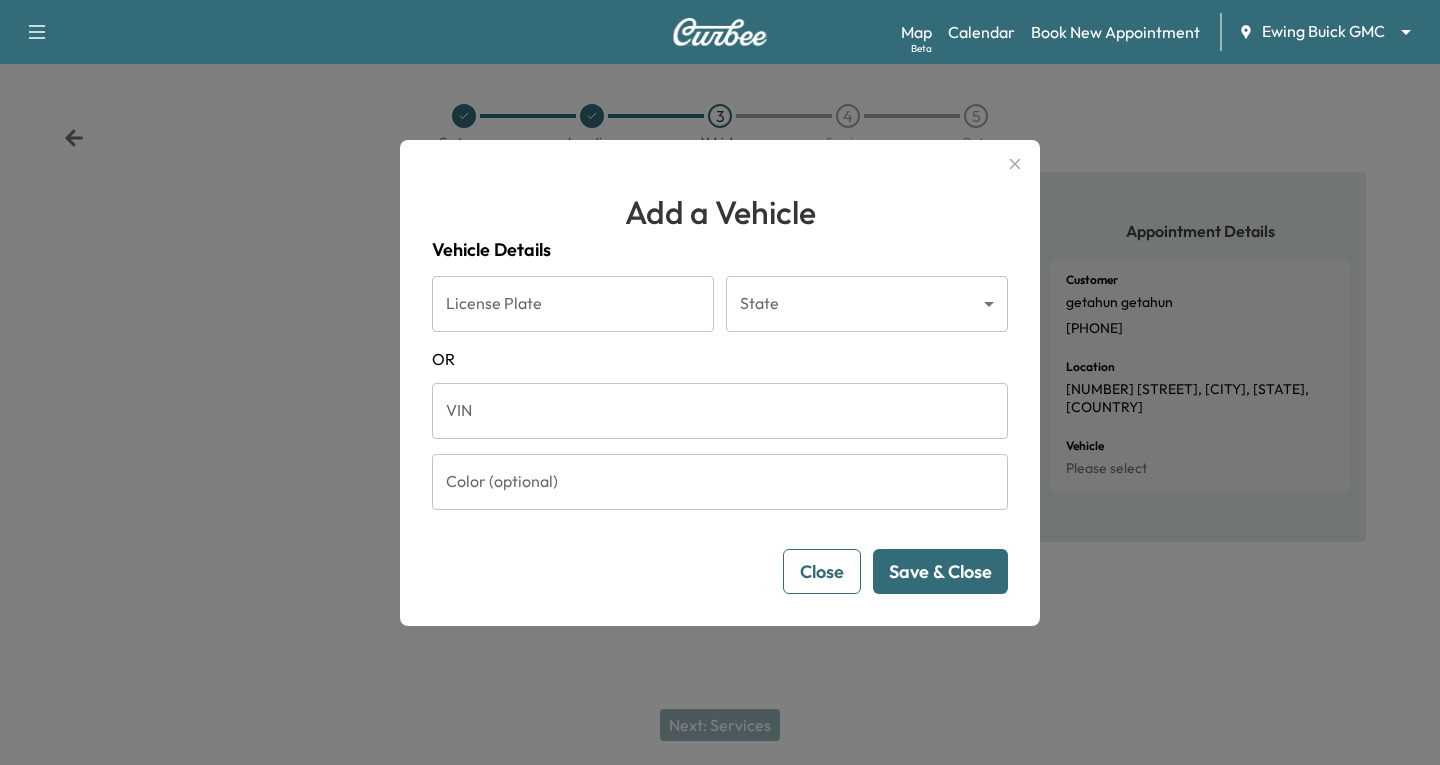 click on "VIN" at bounding box center (720, 411) 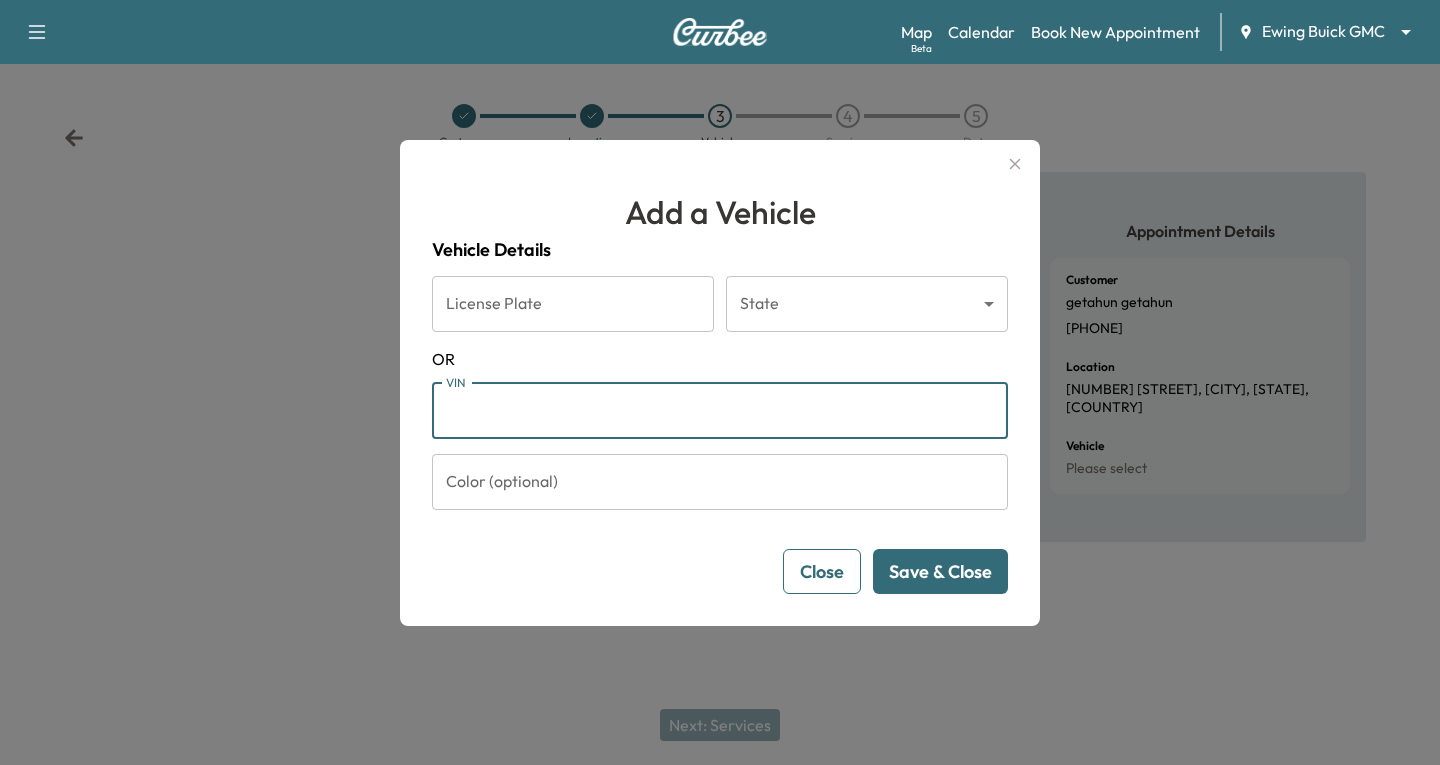 paste on "**********" 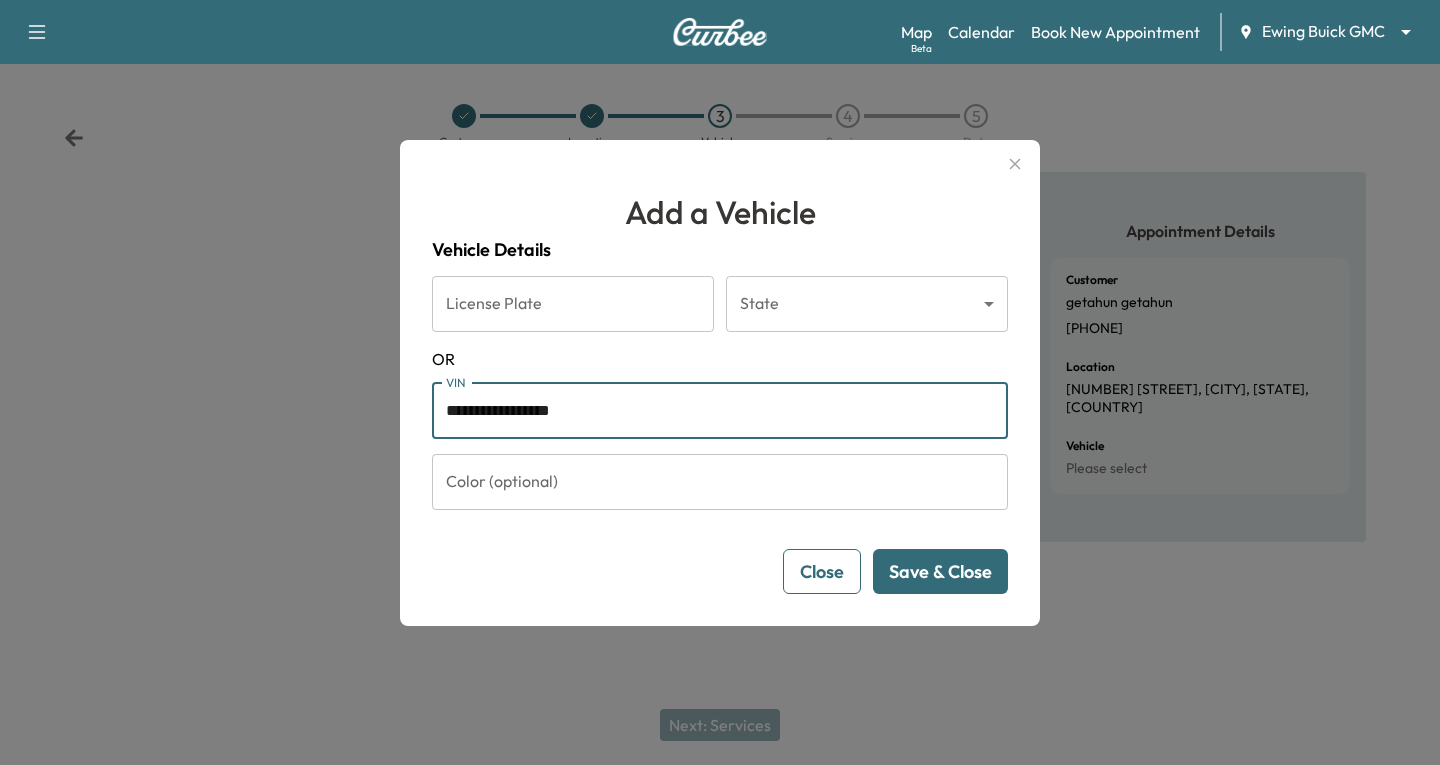 type on "**********" 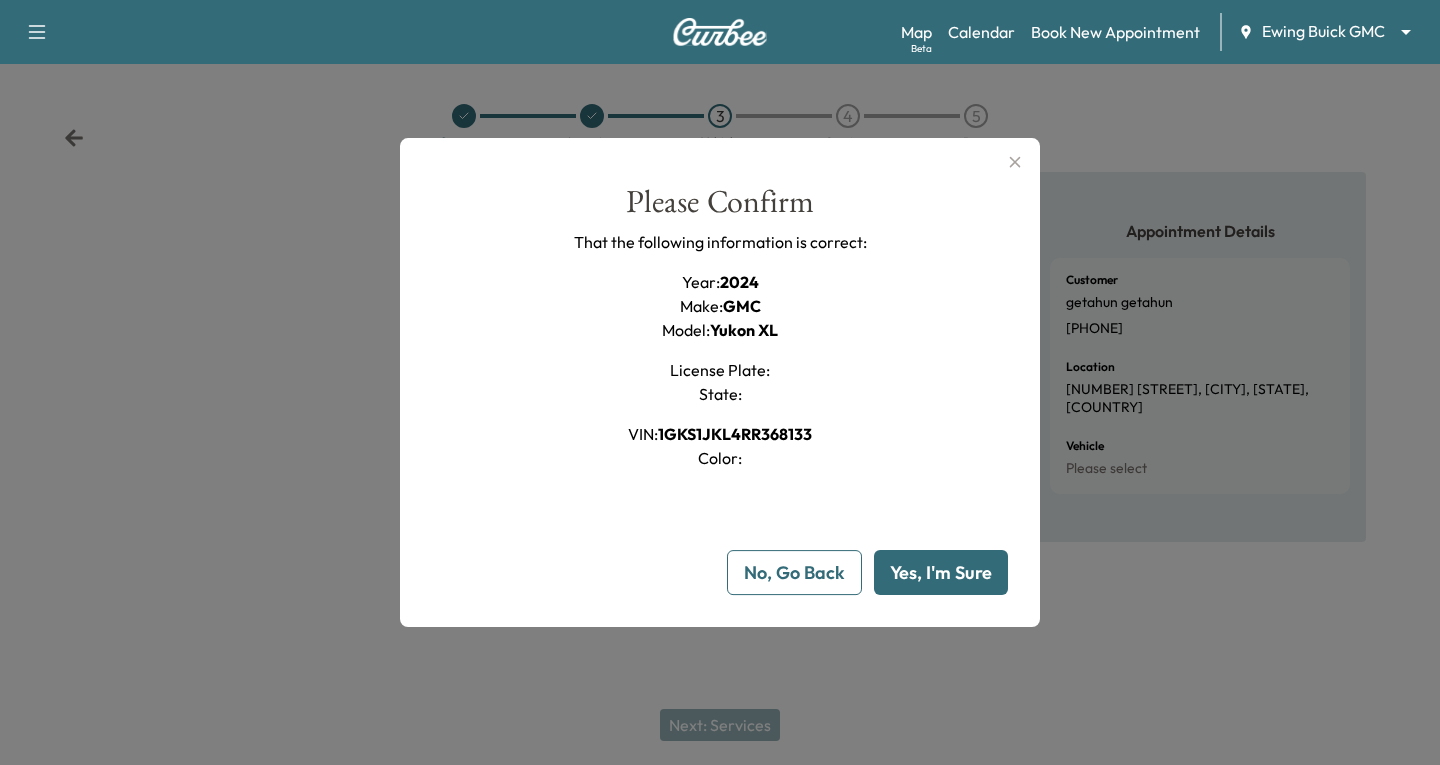 click on "Yes, I'm Sure" at bounding box center (941, 572) 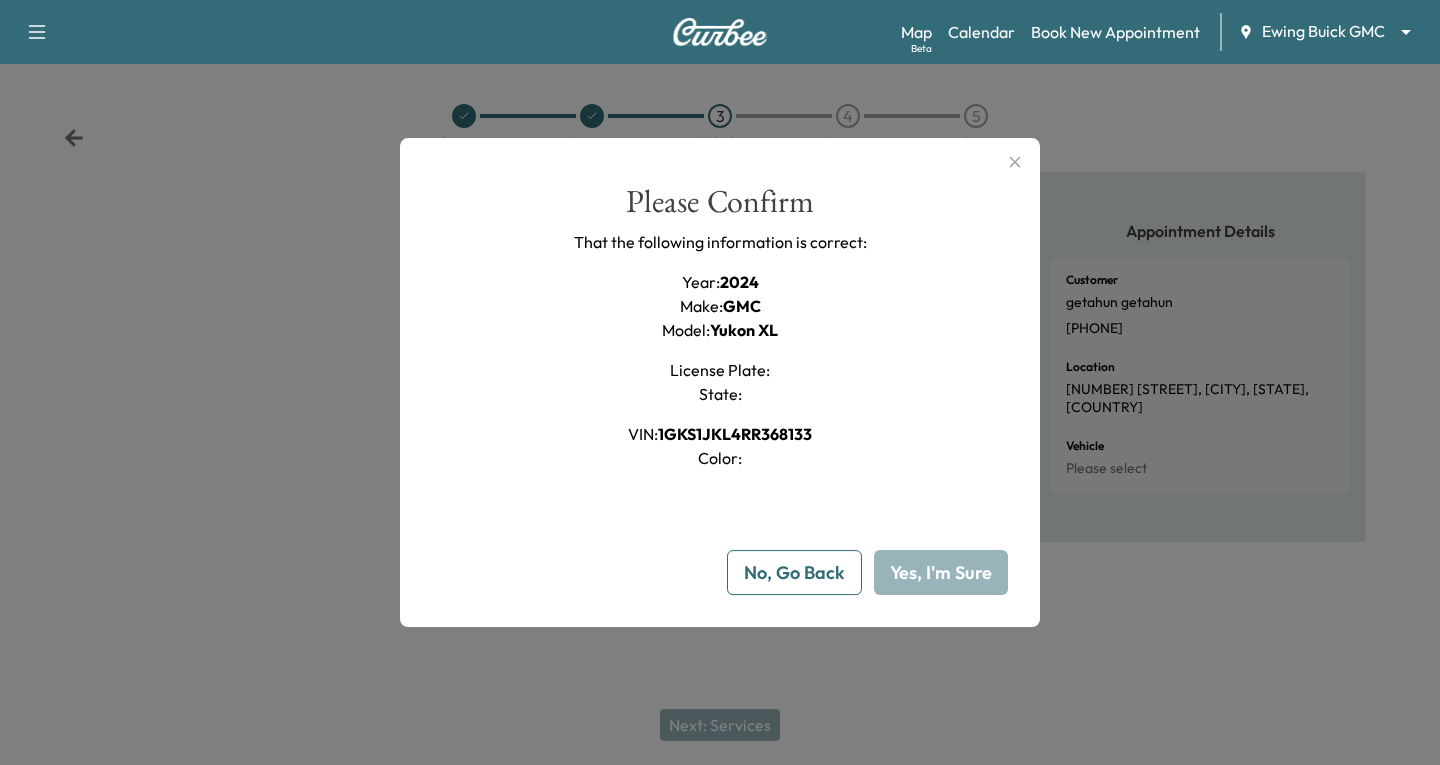 type 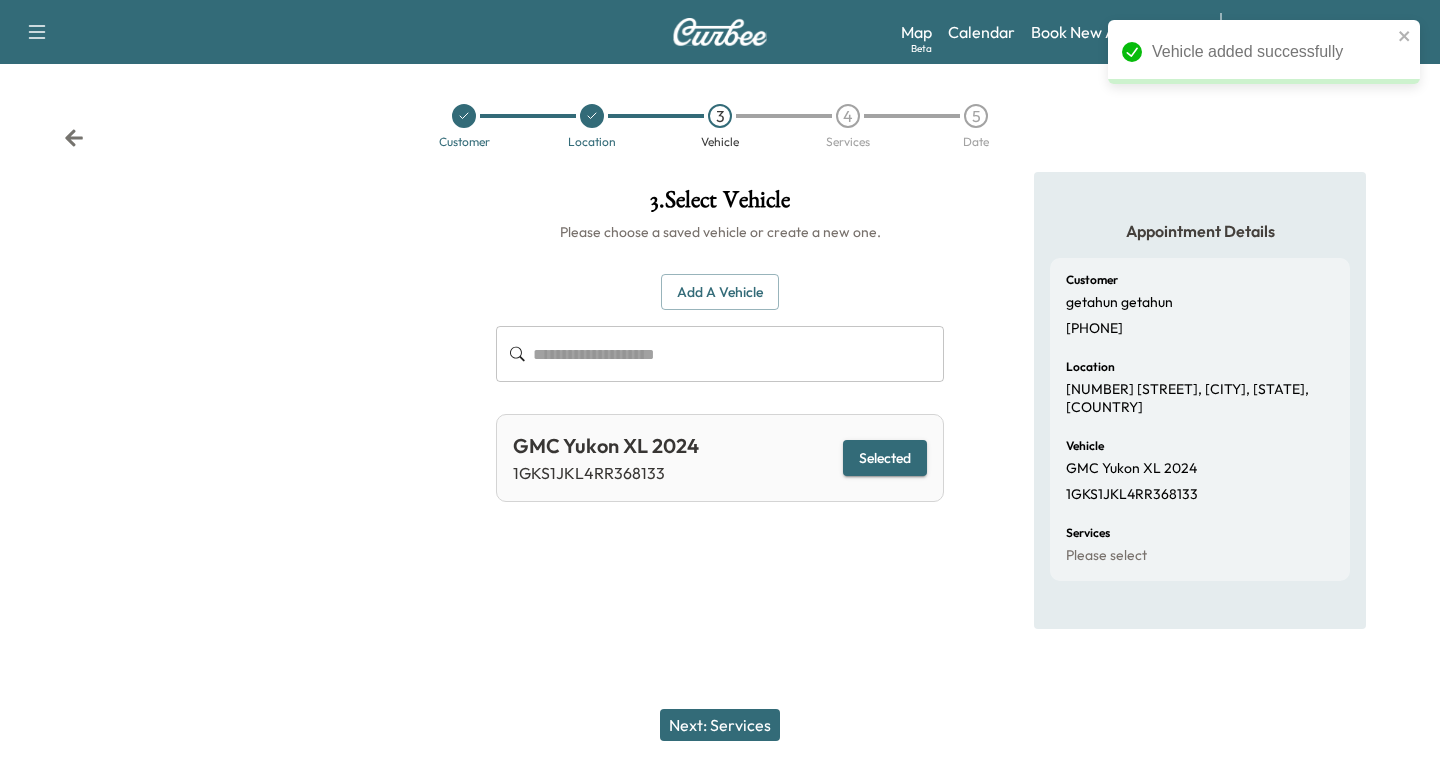 click on "Next: Services" at bounding box center (720, 725) 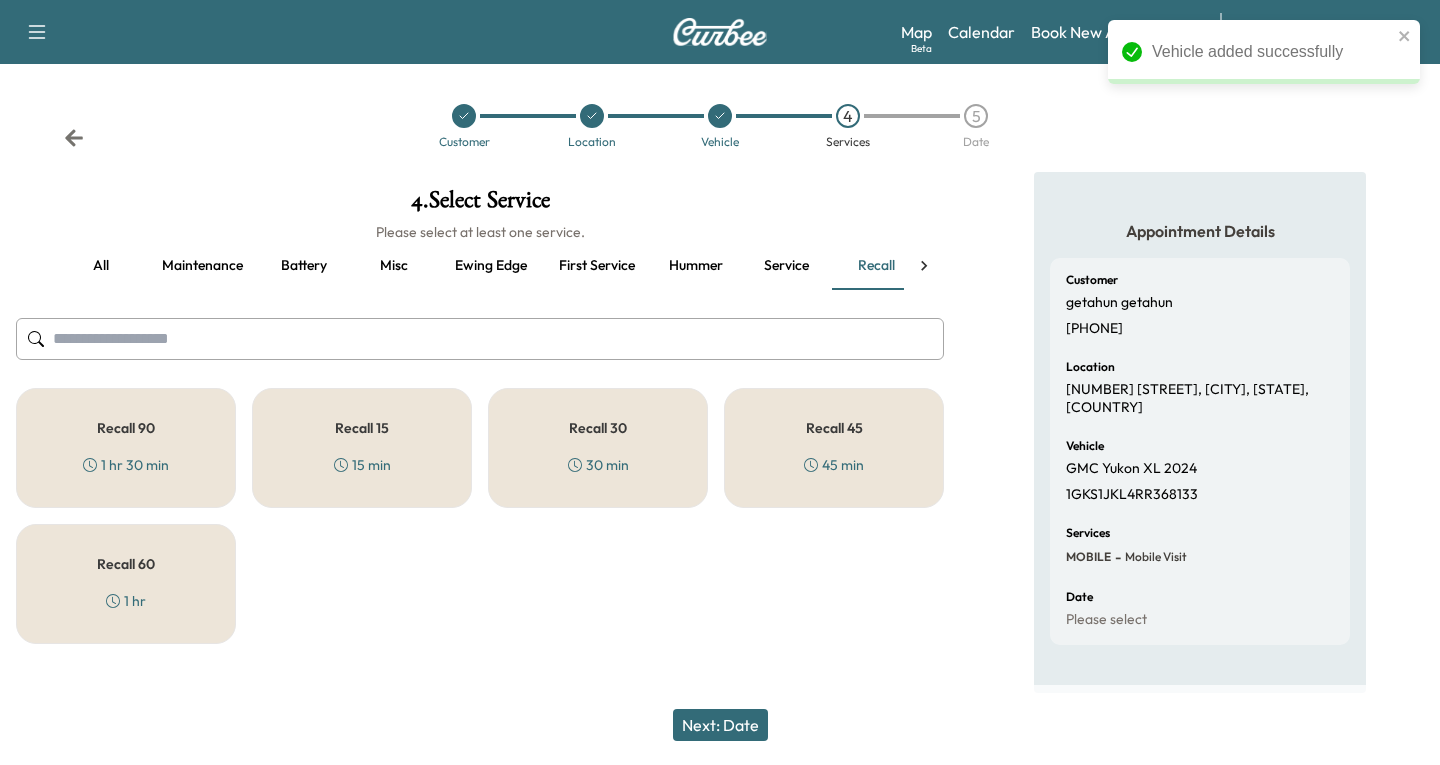 click on "all" at bounding box center [101, 266] 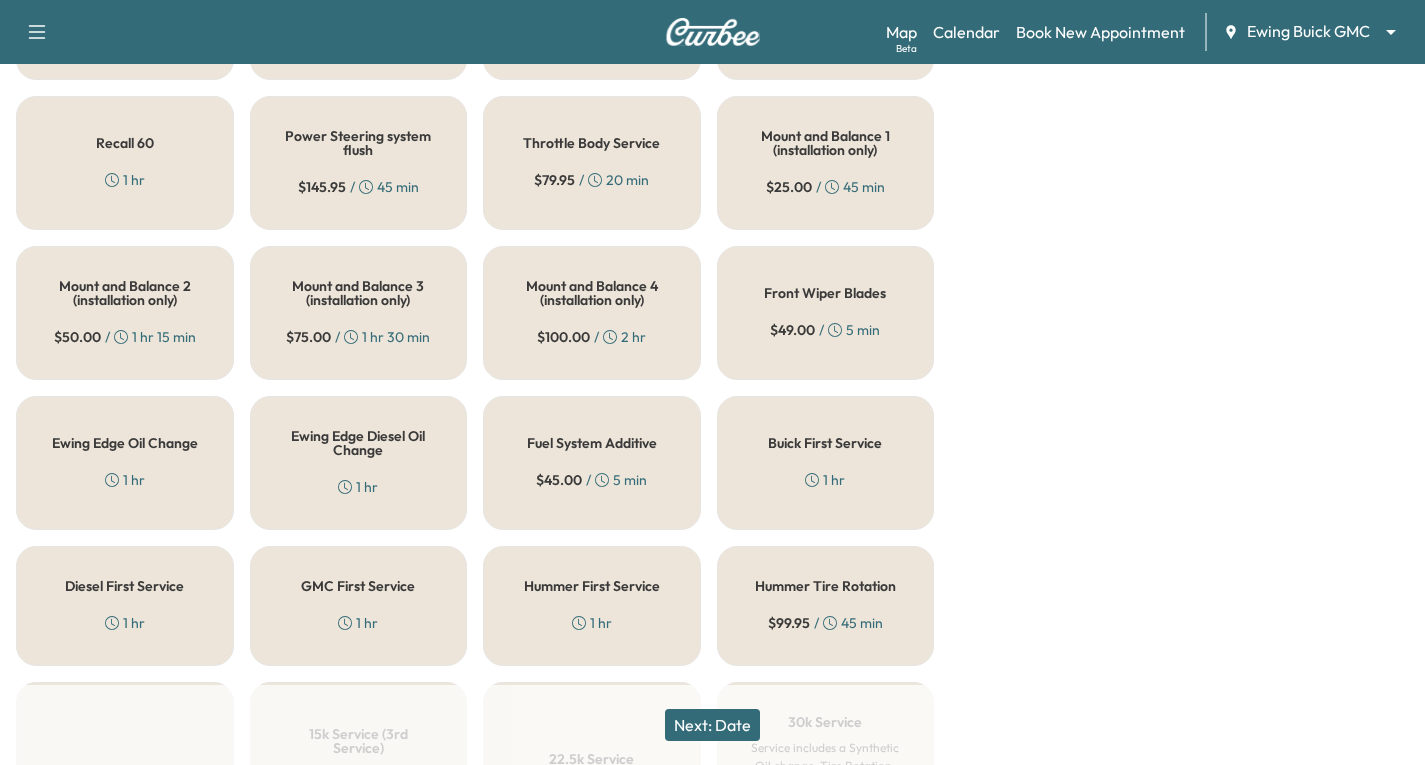 scroll, scrollTop: 700, scrollLeft: 0, axis: vertical 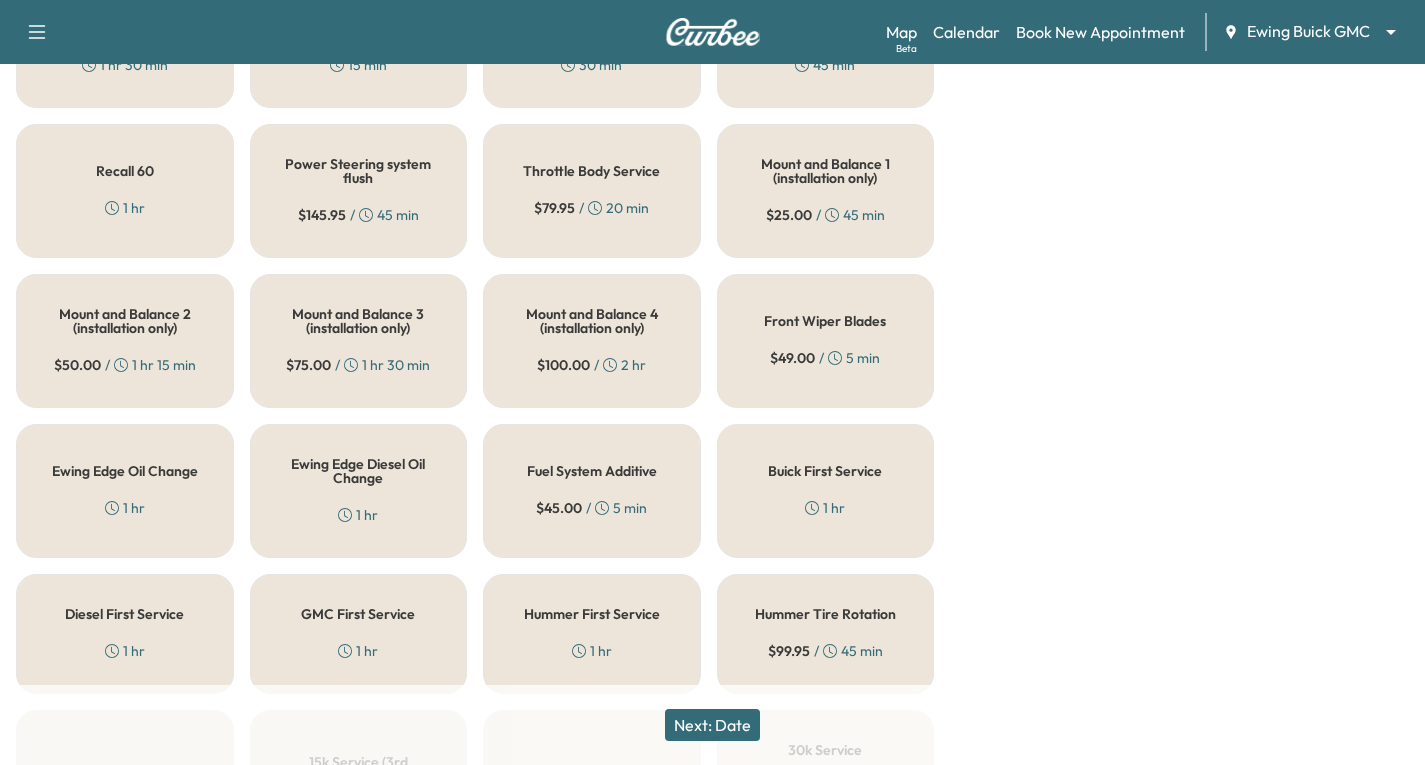 click on "Ewing Edge Oil Change" at bounding box center (125, 471) 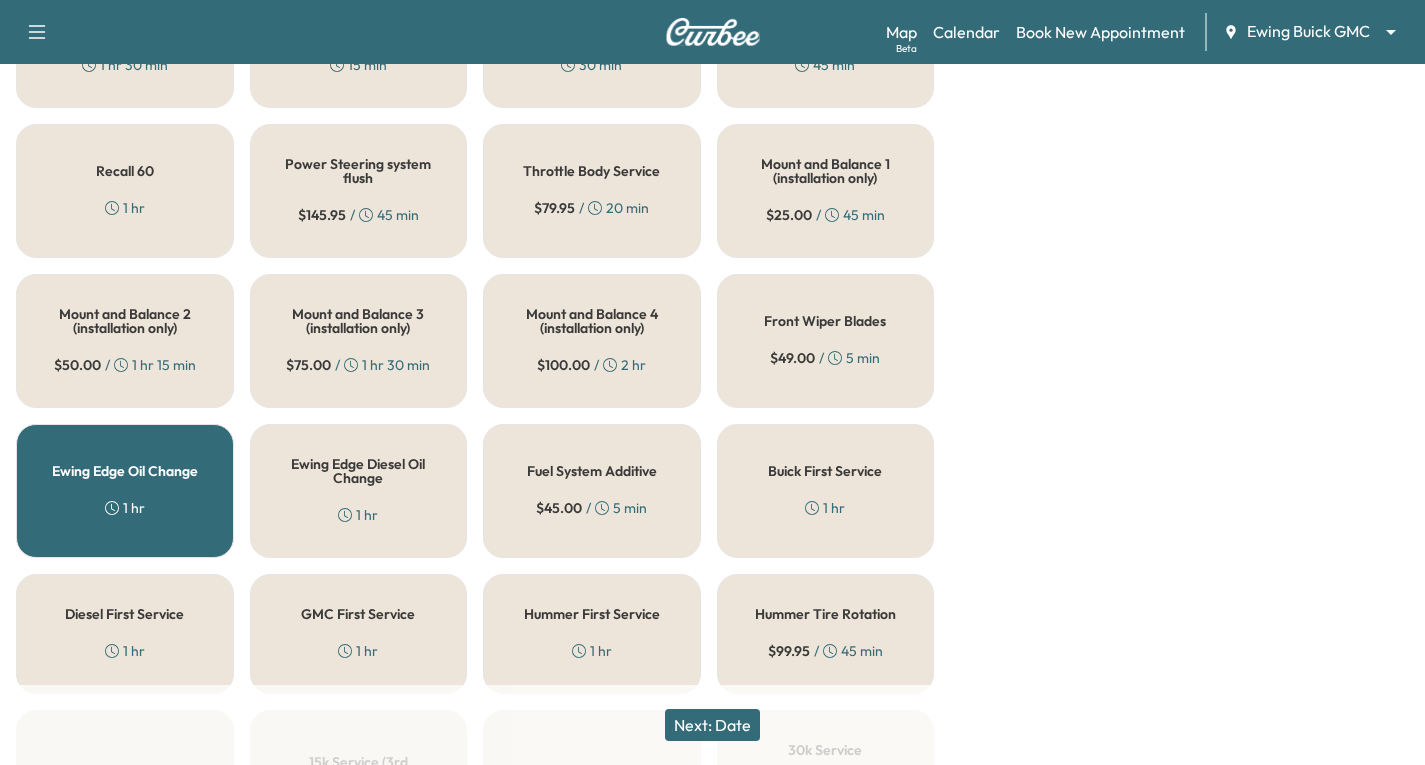 click on "Next: Date" at bounding box center [712, 725] 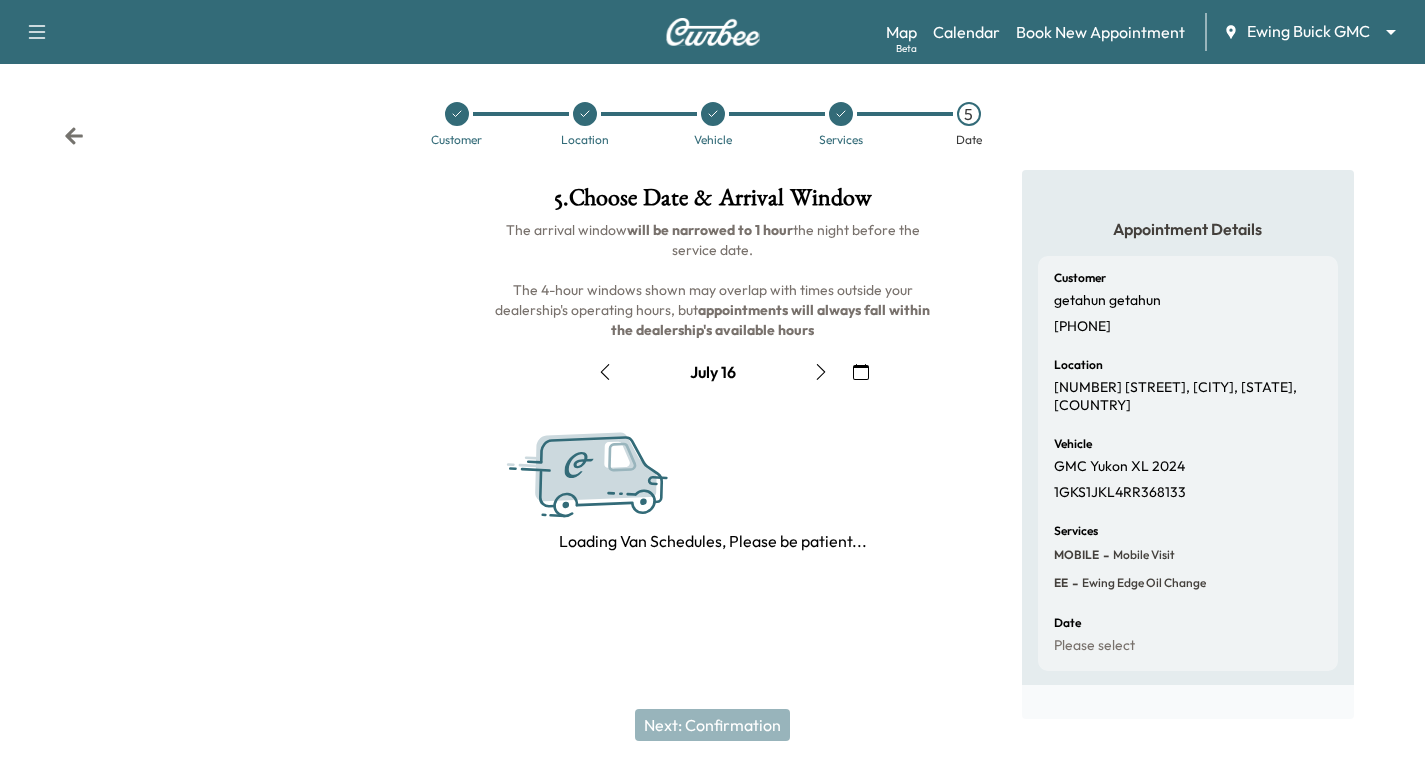 scroll, scrollTop: 236, scrollLeft: 0, axis: vertical 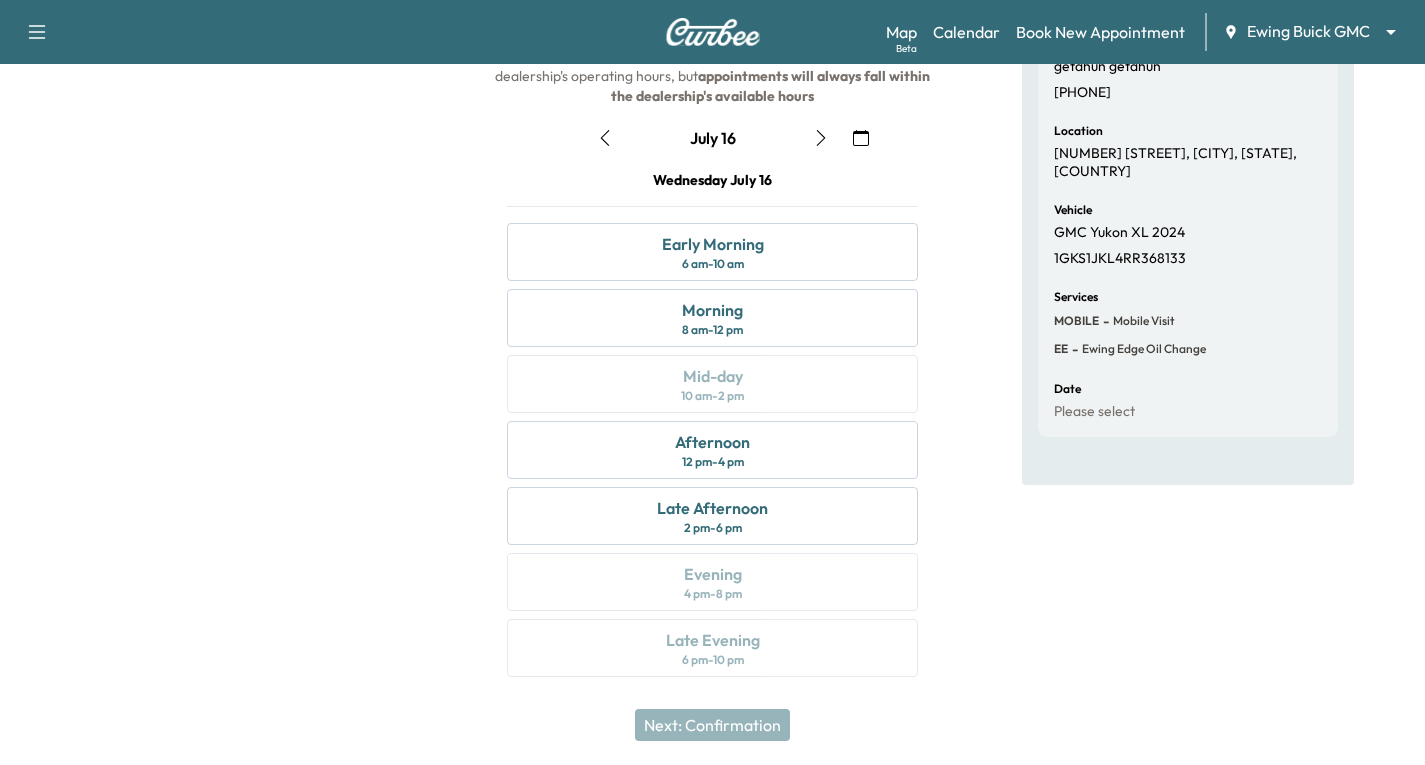 click 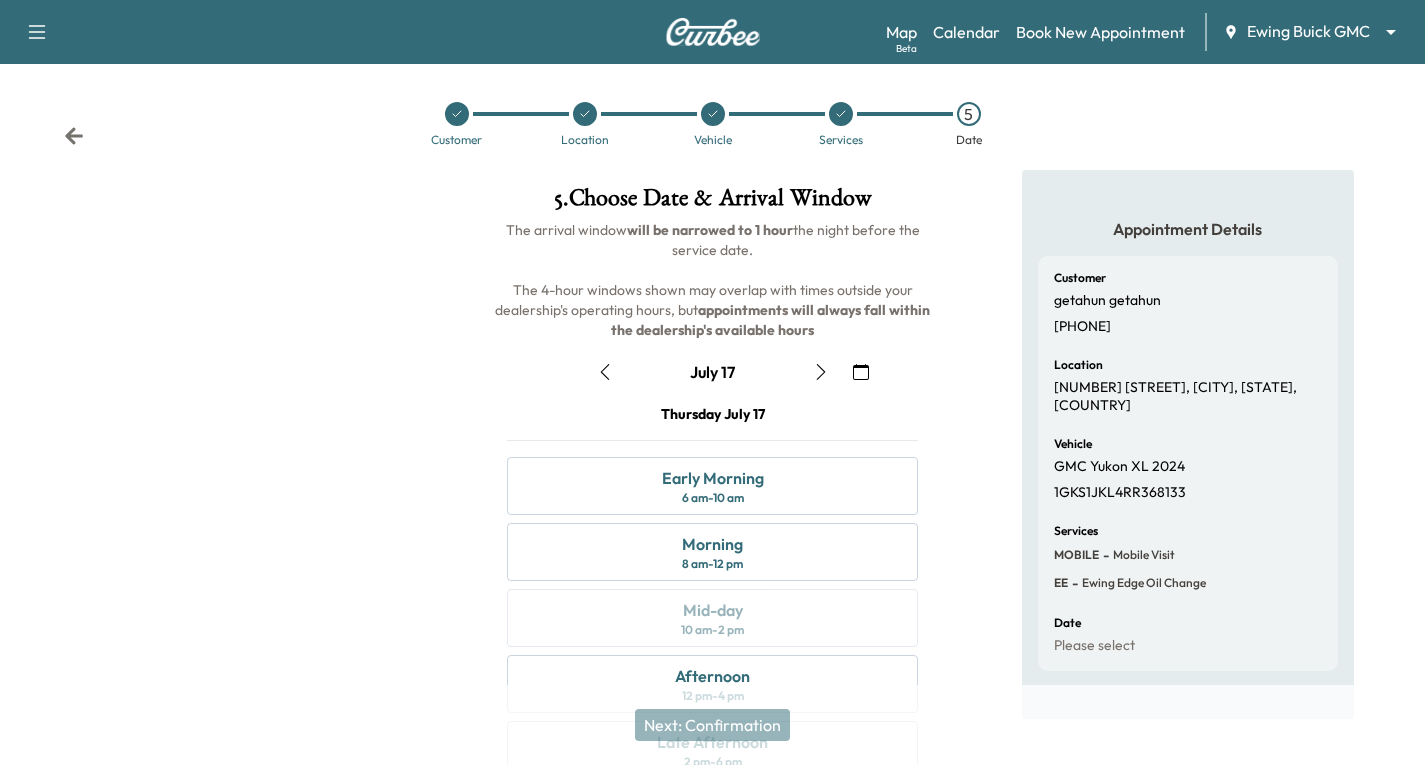 scroll, scrollTop: 236, scrollLeft: 0, axis: vertical 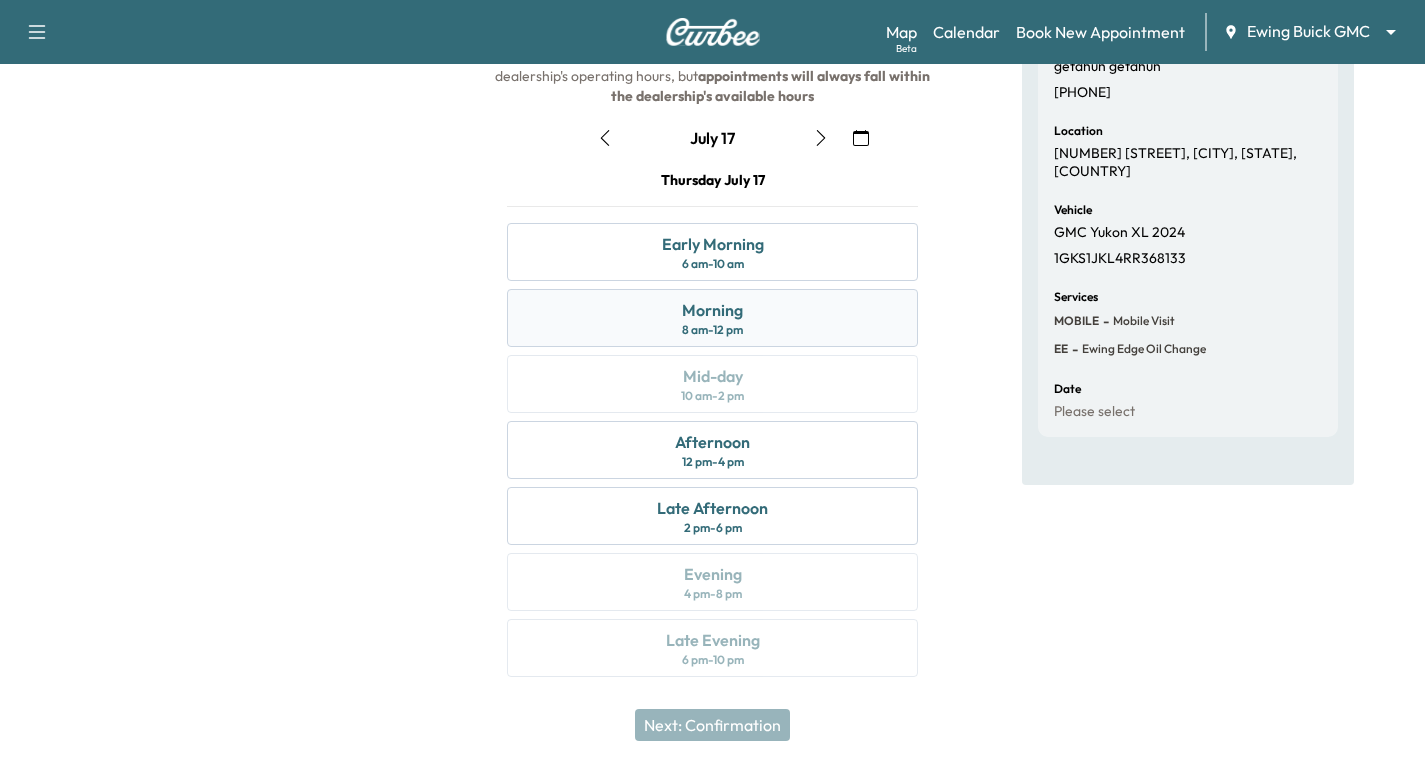 click on "Morning 8 am  -  12 pm" at bounding box center [712, 318] 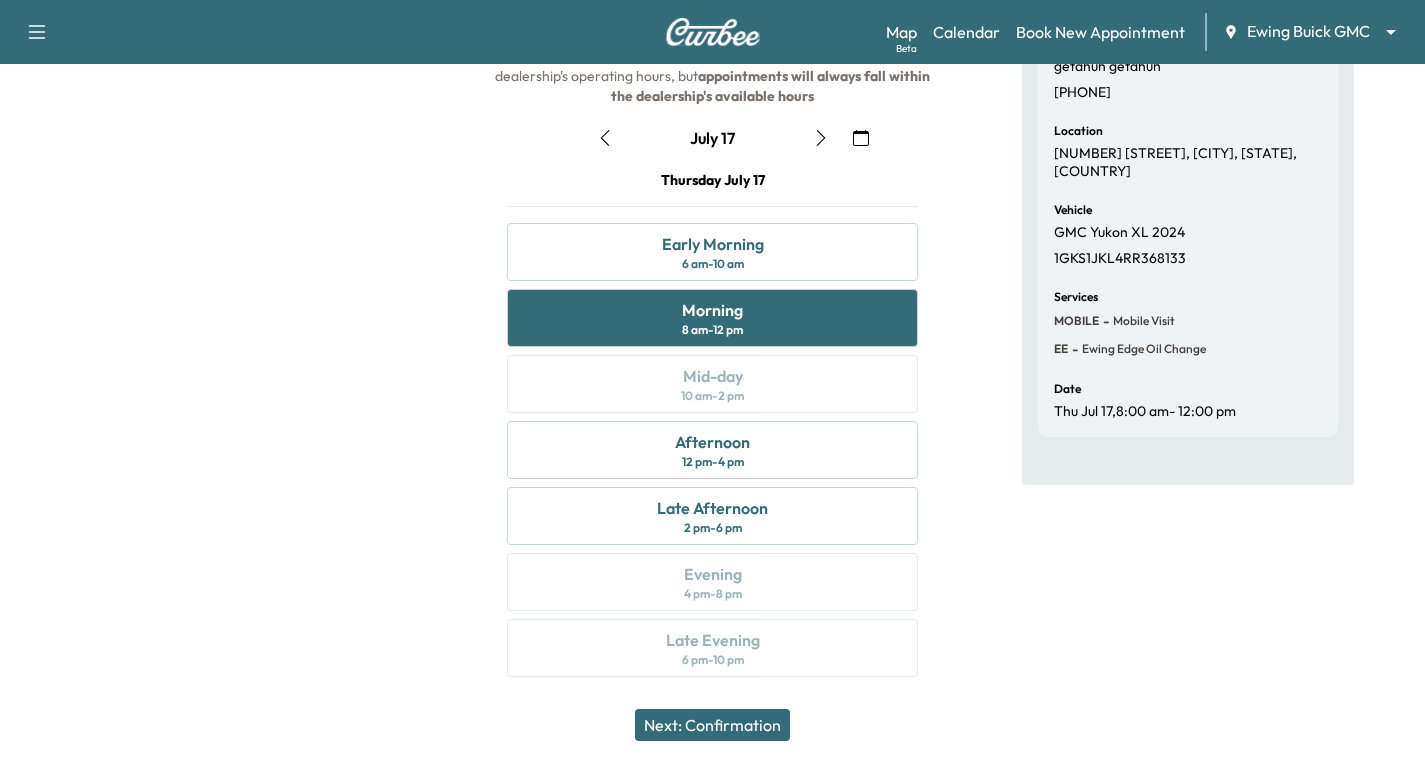 click on "Next: Confirmation" at bounding box center [712, 725] 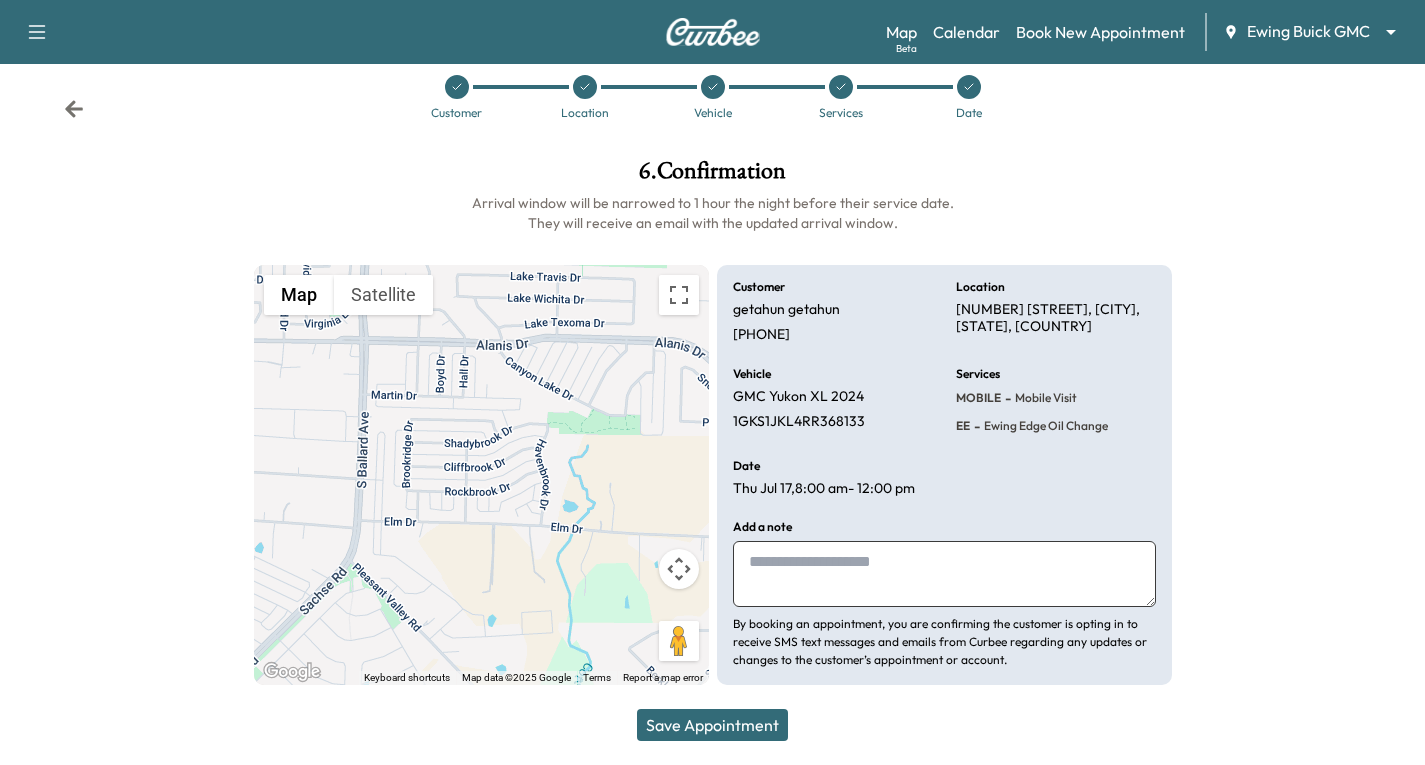 click on "Save Appointment" at bounding box center (712, 725) 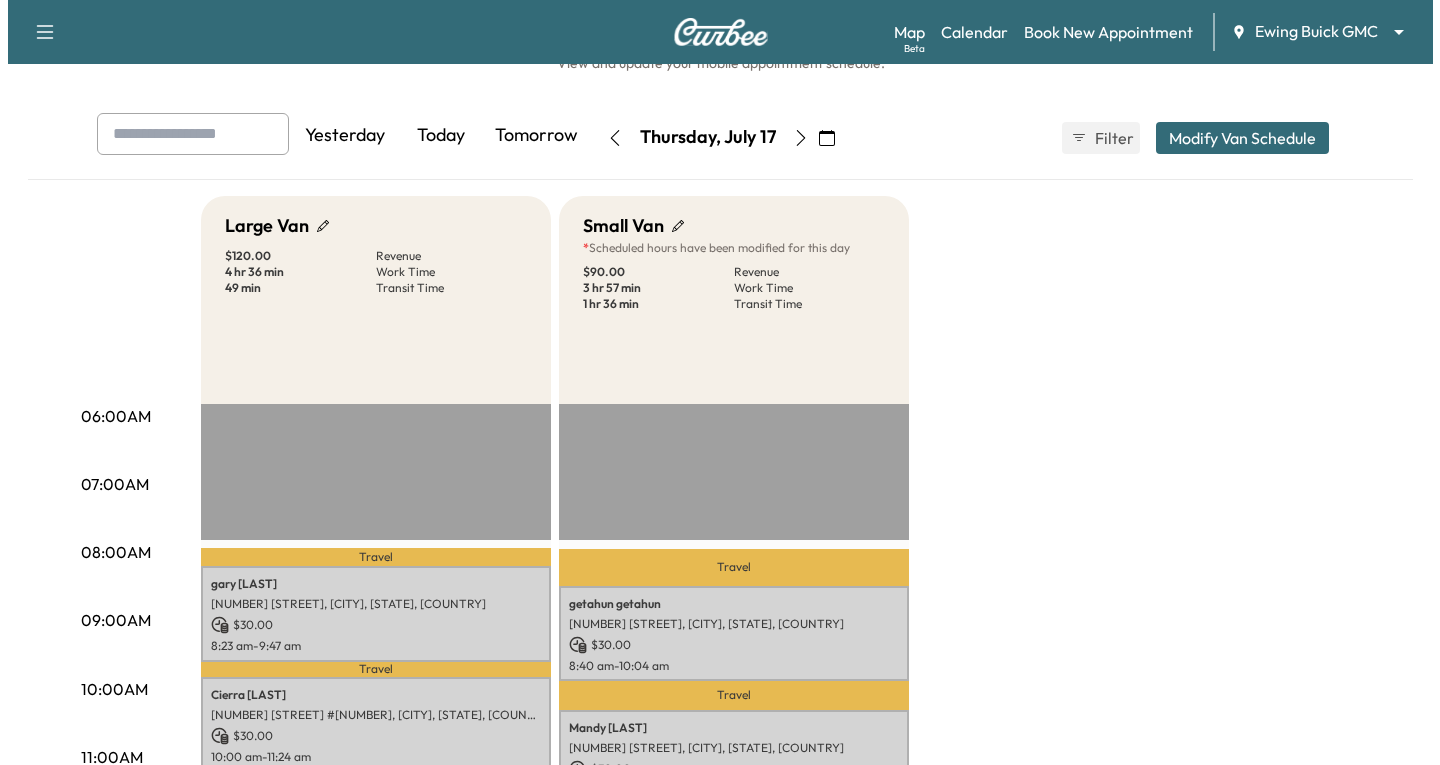 scroll, scrollTop: 100, scrollLeft: 0, axis: vertical 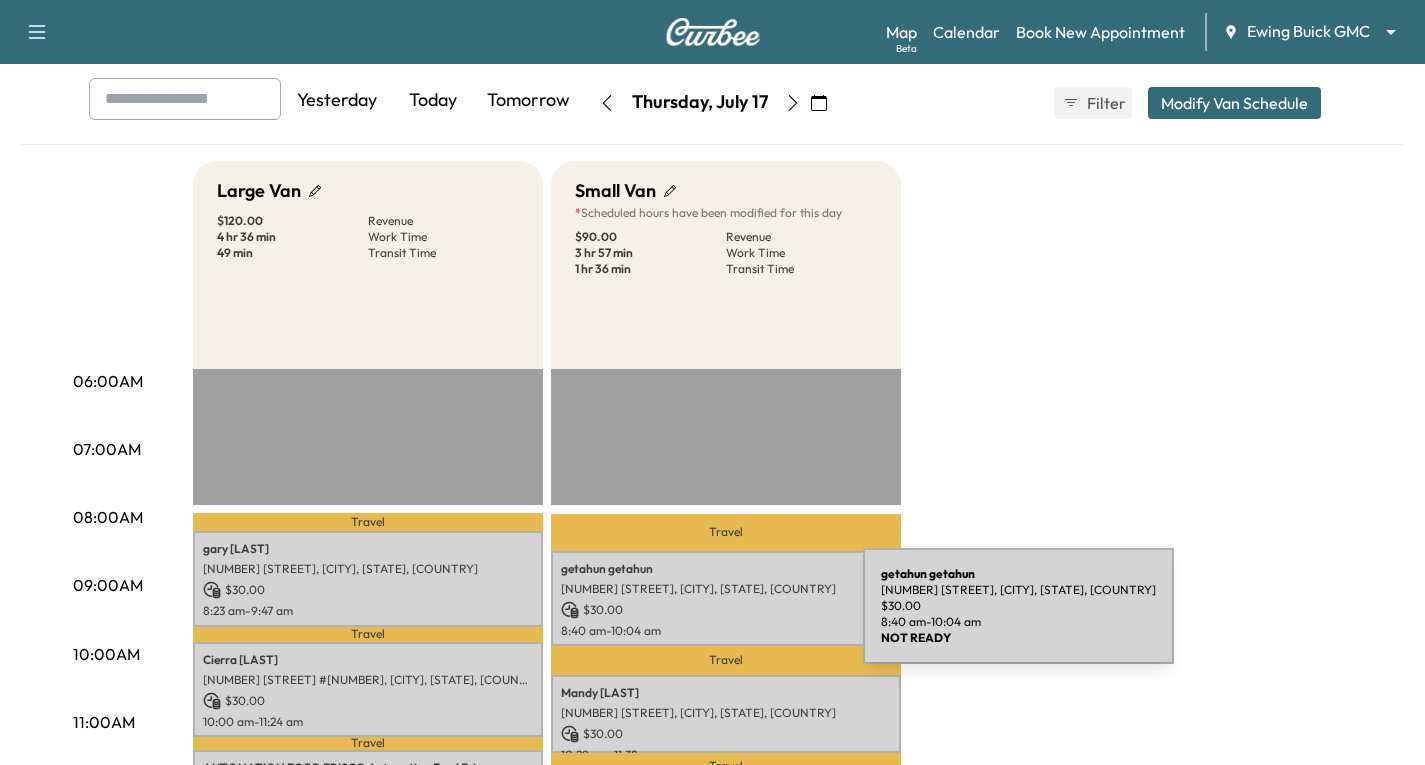 drag, startPoint x: 713, startPoint y: 618, endPoint x: 1065, endPoint y: 624, distance: 352.05115 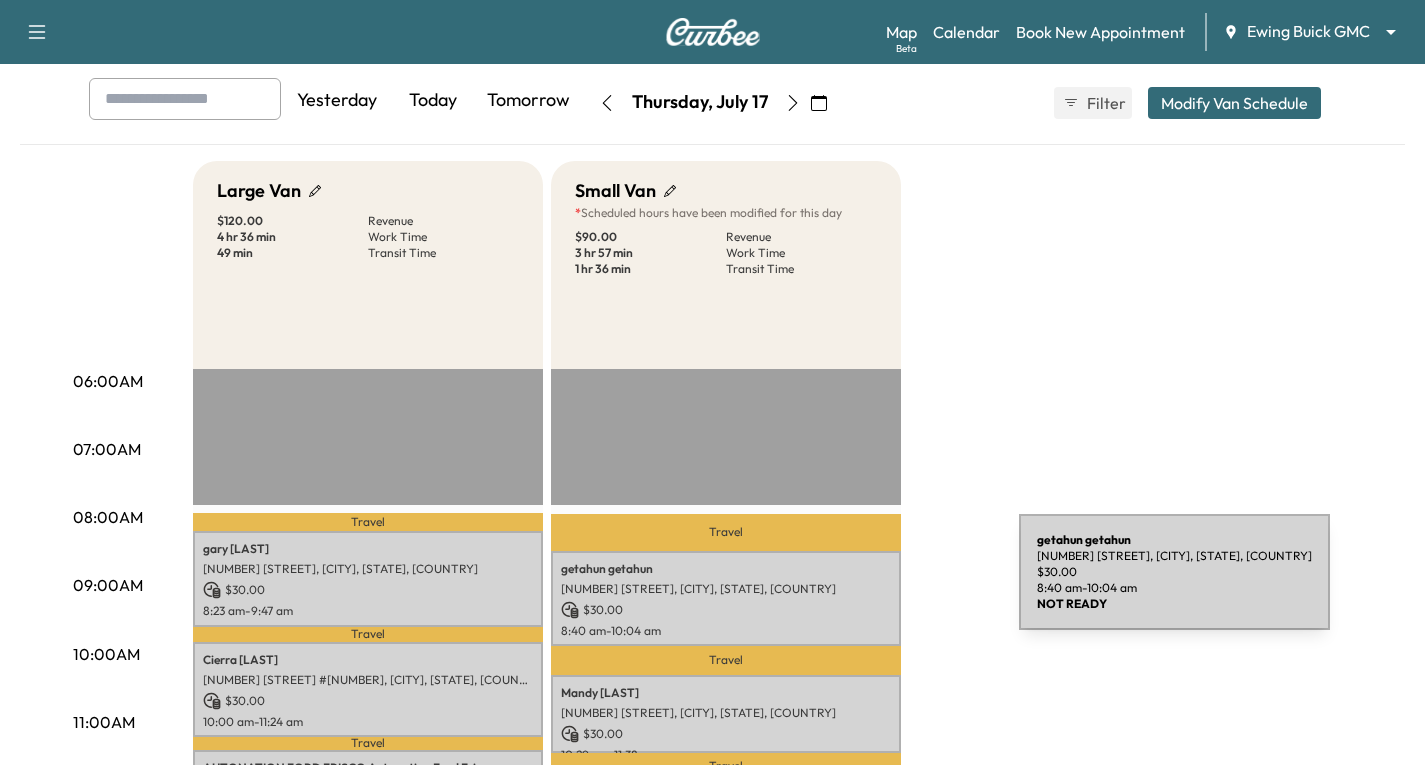 click on "[NUMBER] [STREET], [CITY], [STATE], [COUNTRY]" at bounding box center [726, 589] 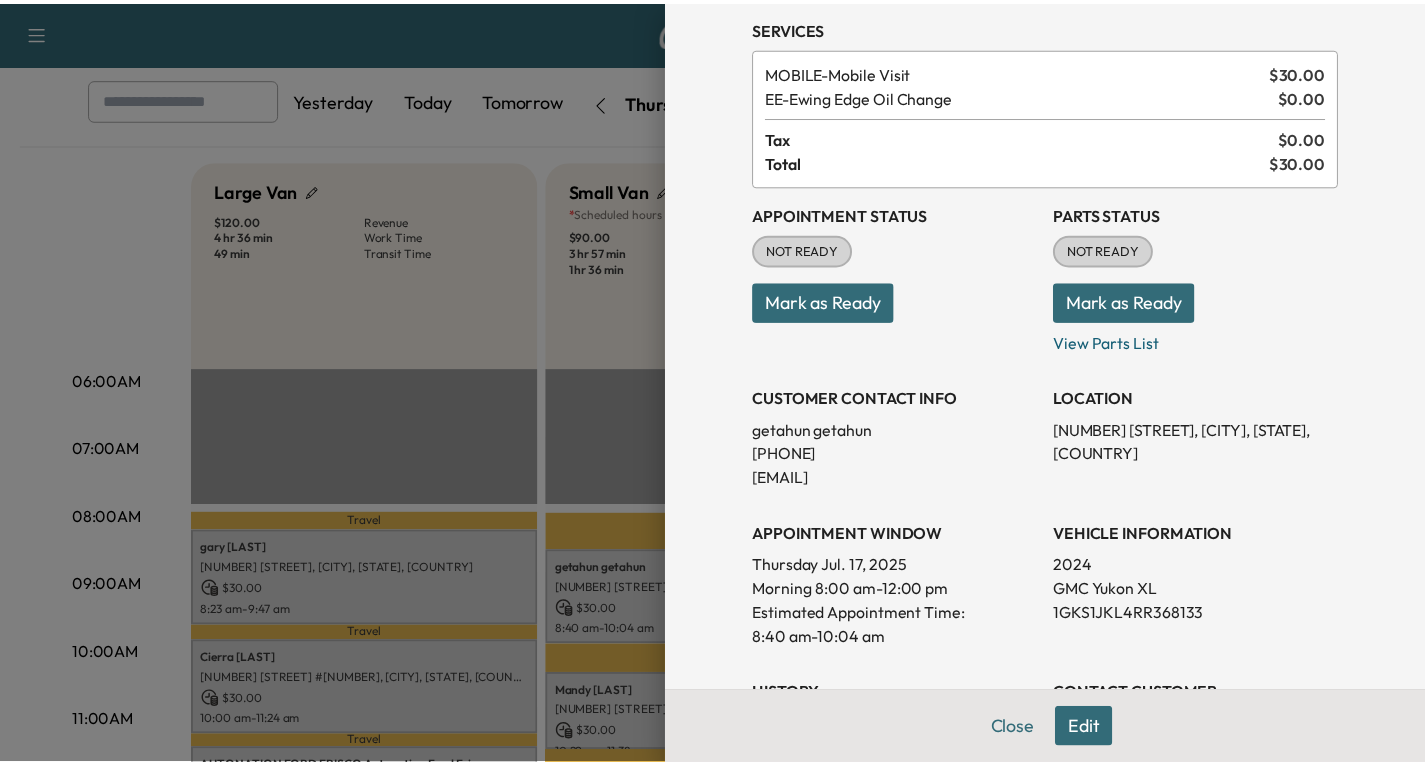 scroll, scrollTop: 0, scrollLeft: 0, axis: both 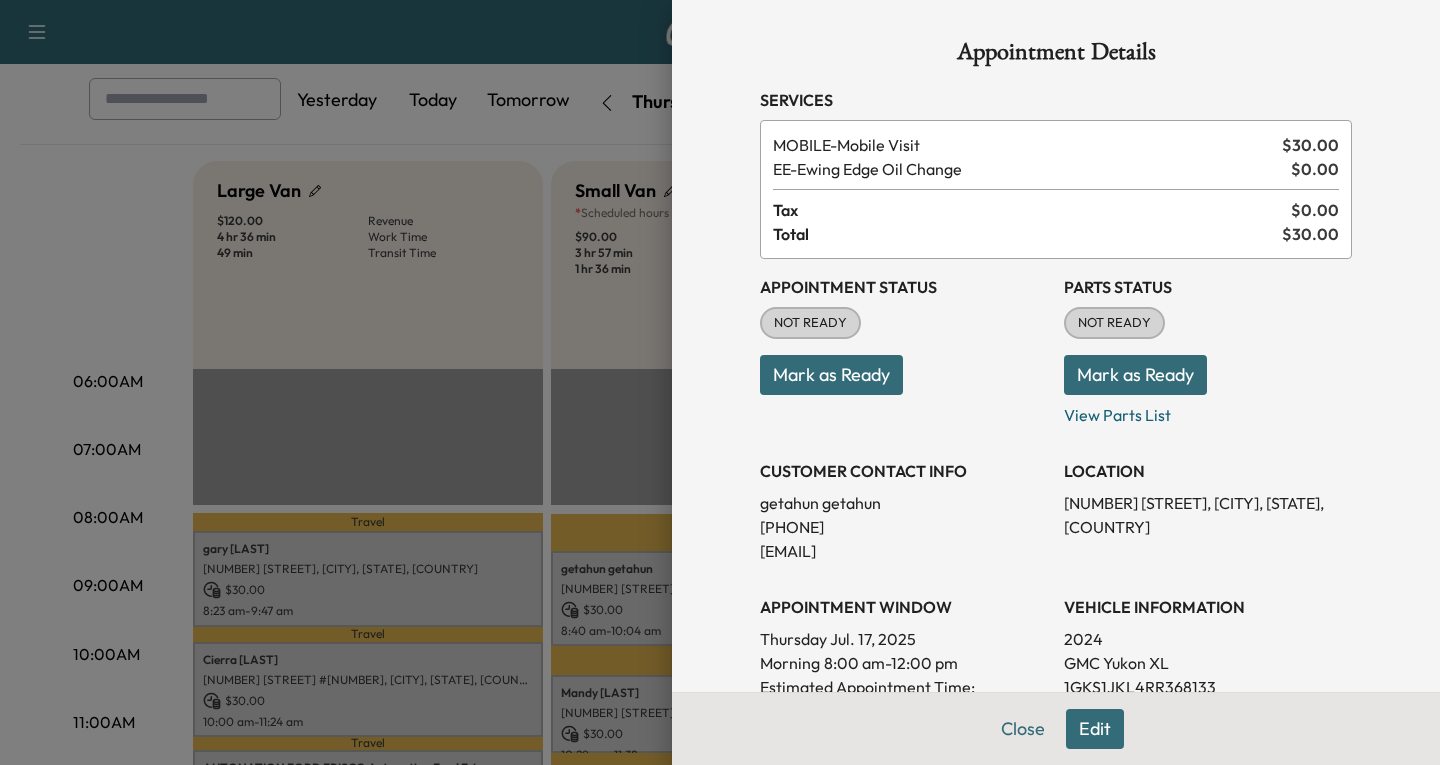 click at bounding box center (720, 382) 